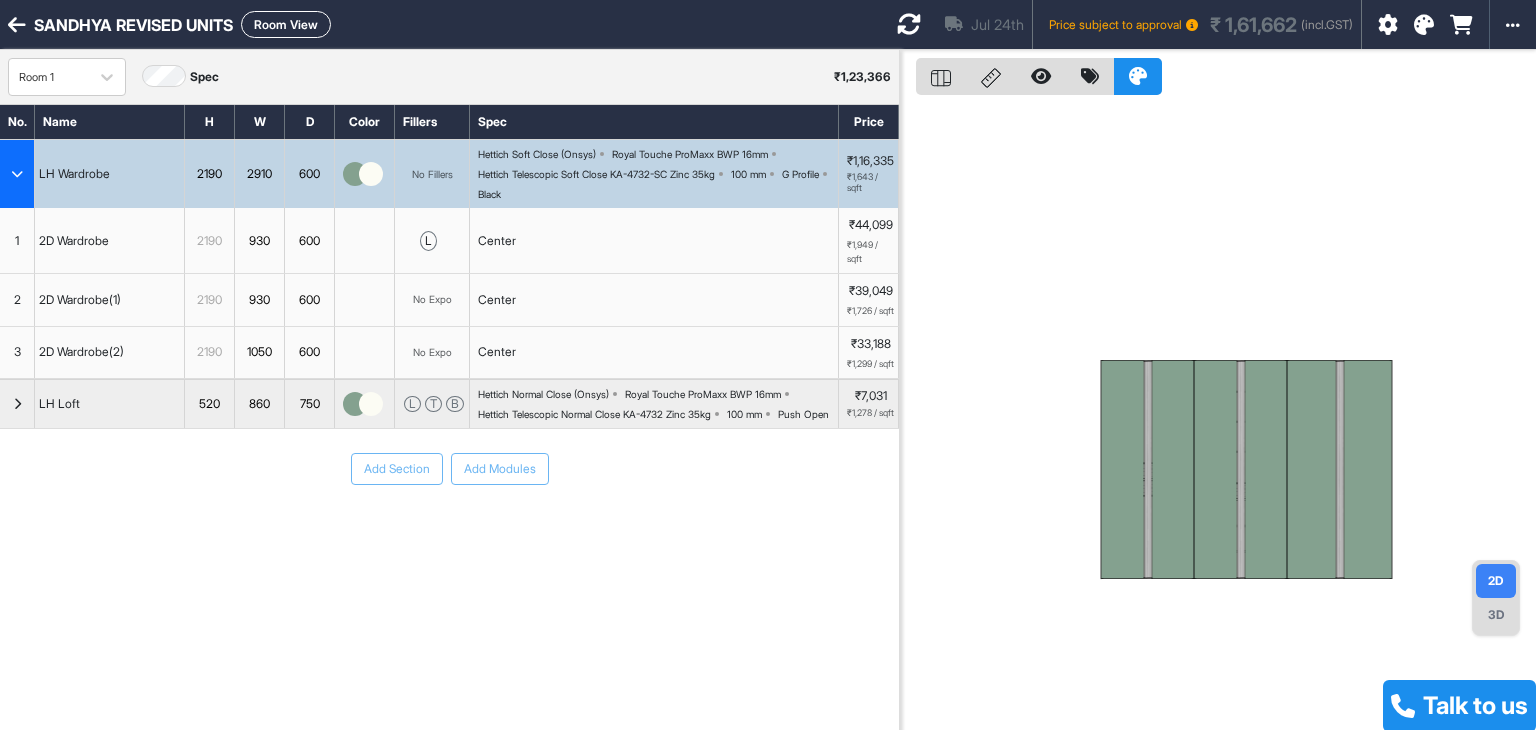 scroll, scrollTop: 0, scrollLeft: 0, axis: both 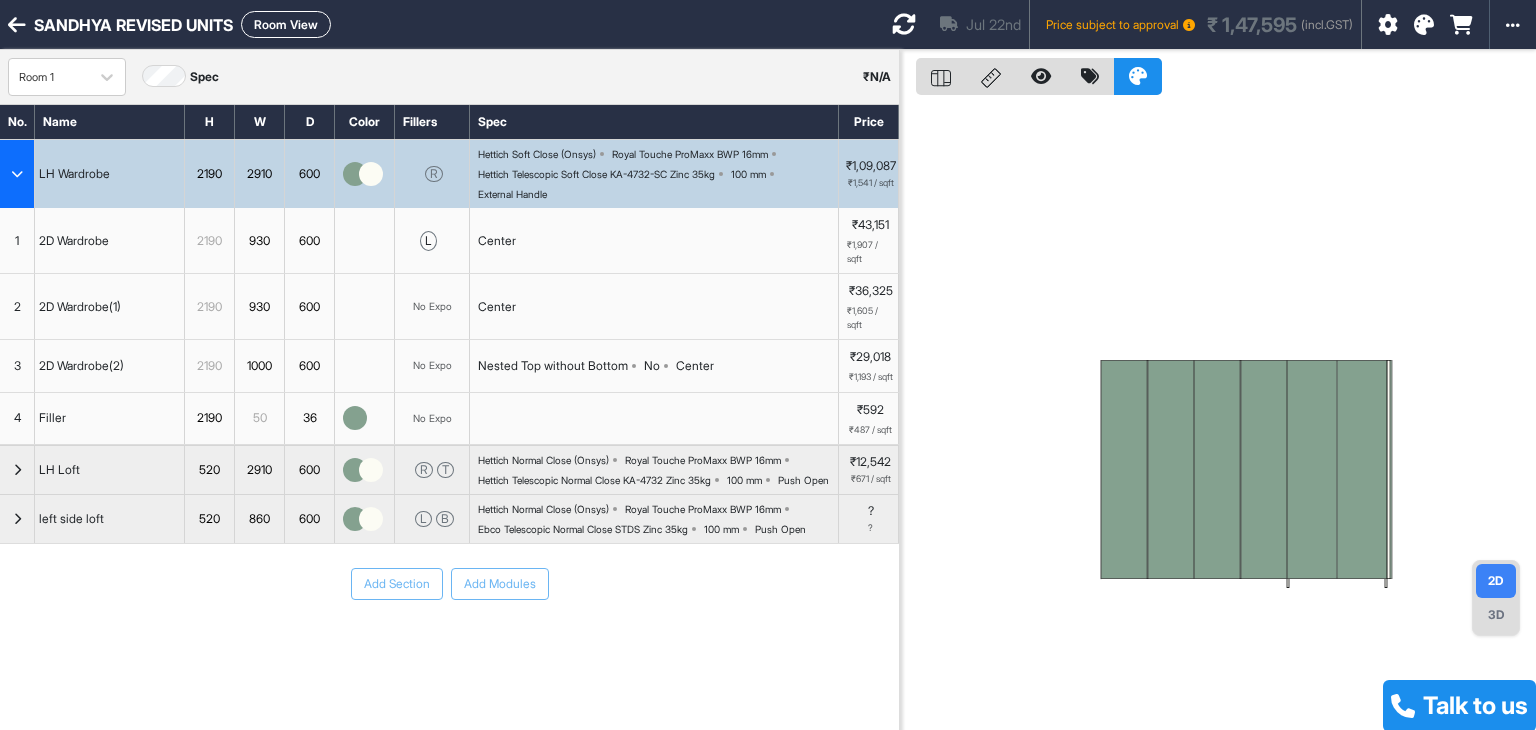 click on "Room View" at bounding box center [286, 24] 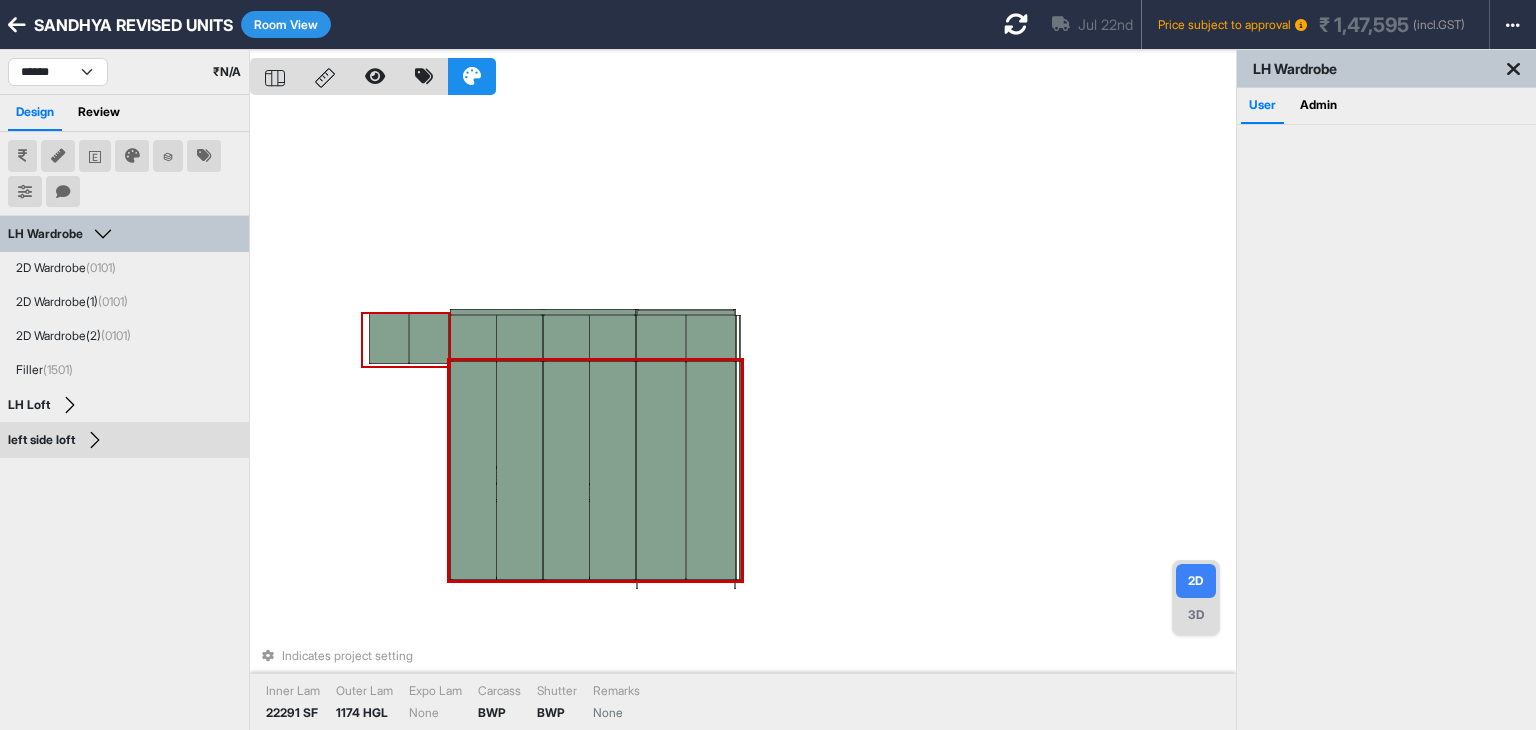 click at bounding box center [389, 338] 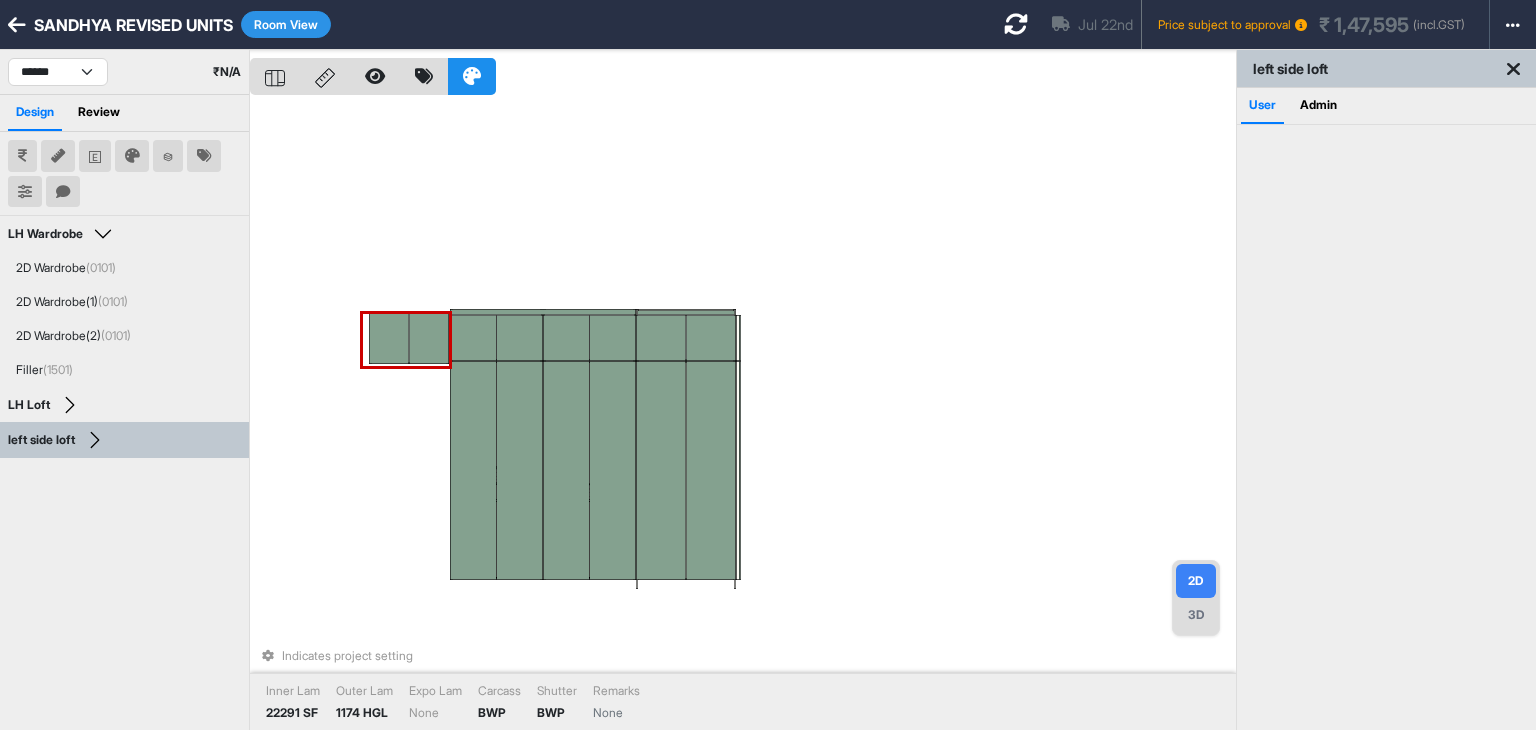 click at bounding box center (389, 338) 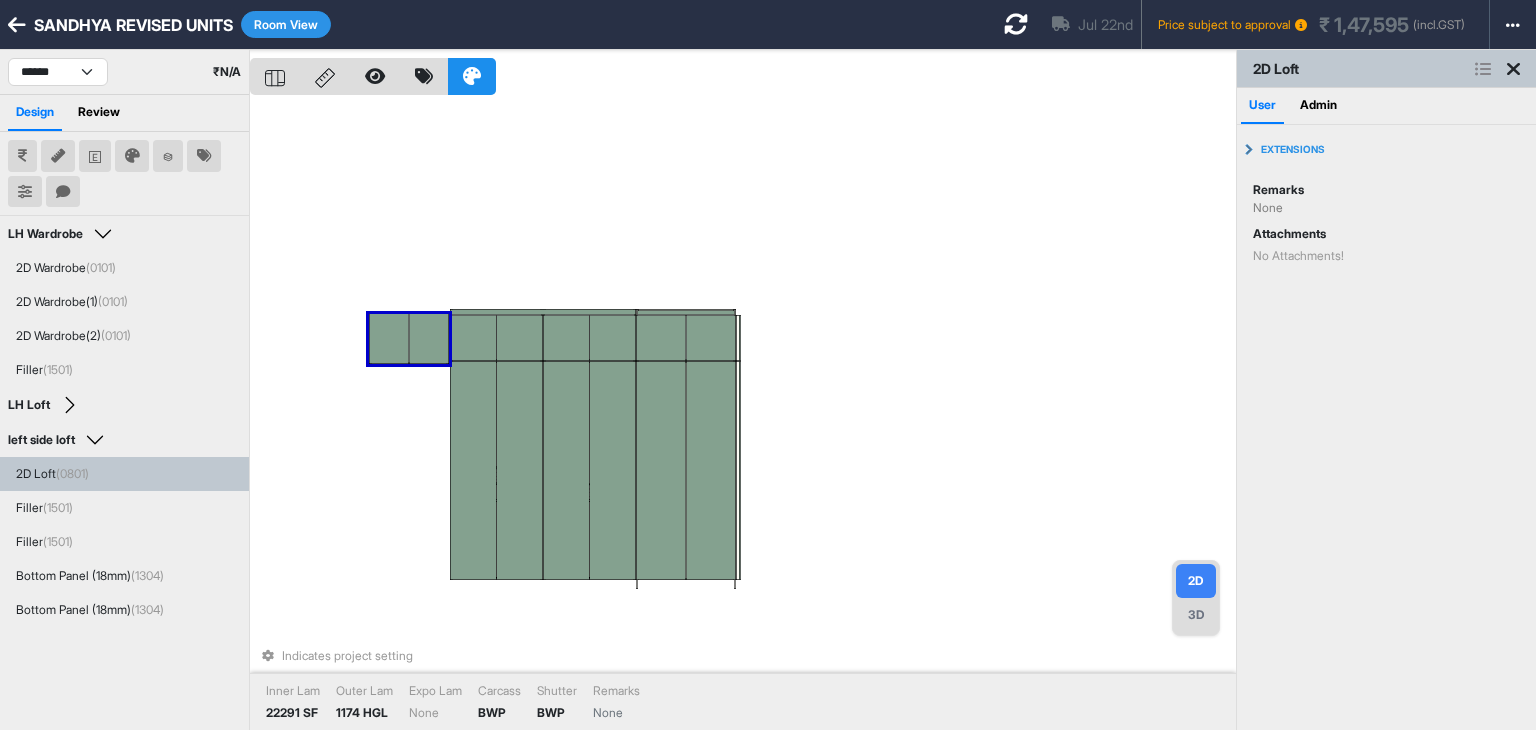 click at bounding box center (1483, 69) 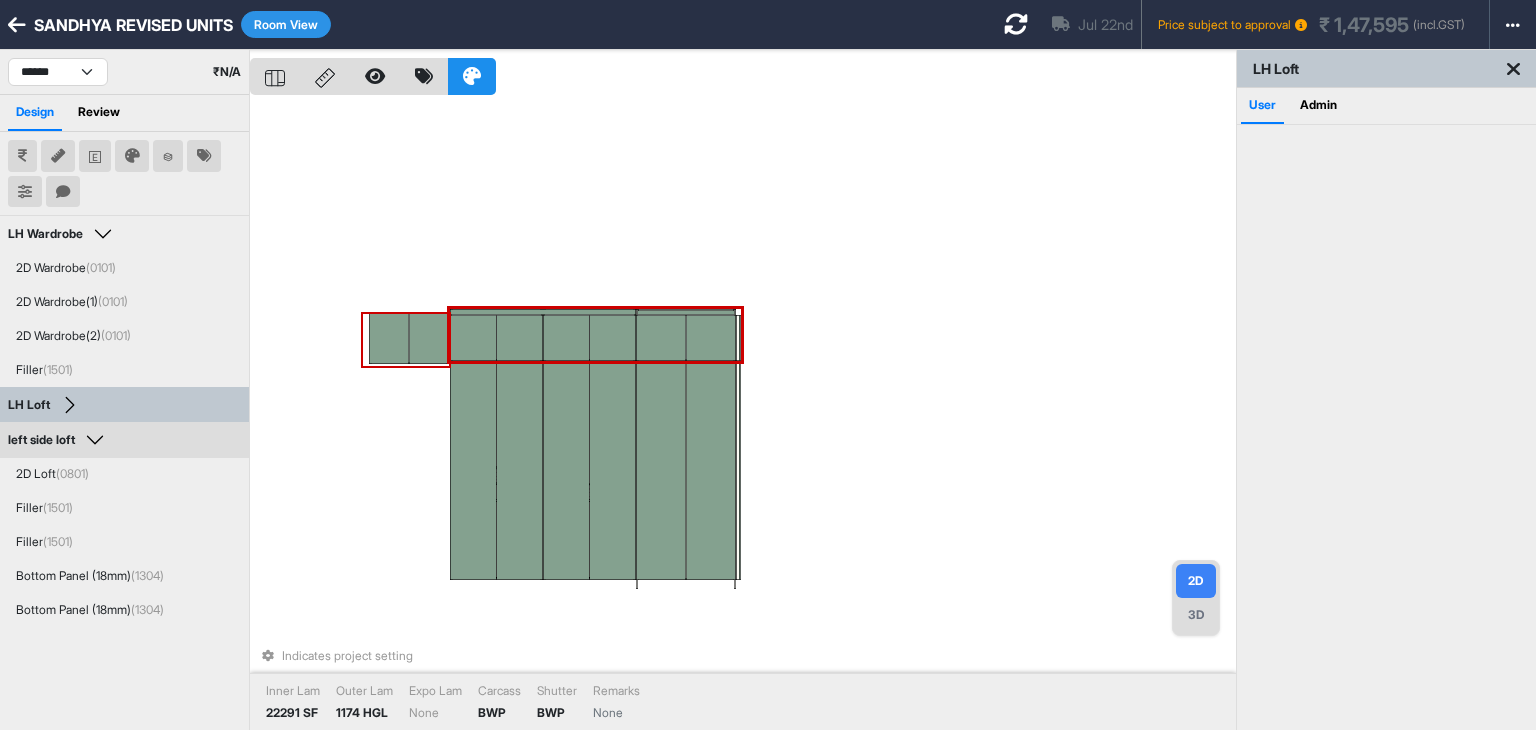 click on "Indicates project setting Inner Lam 22291 SF Outer Lam 1174 HGL Expo Lam None Carcass BWP Shutter BWP Remarks None" at bounding box center (743, 415) 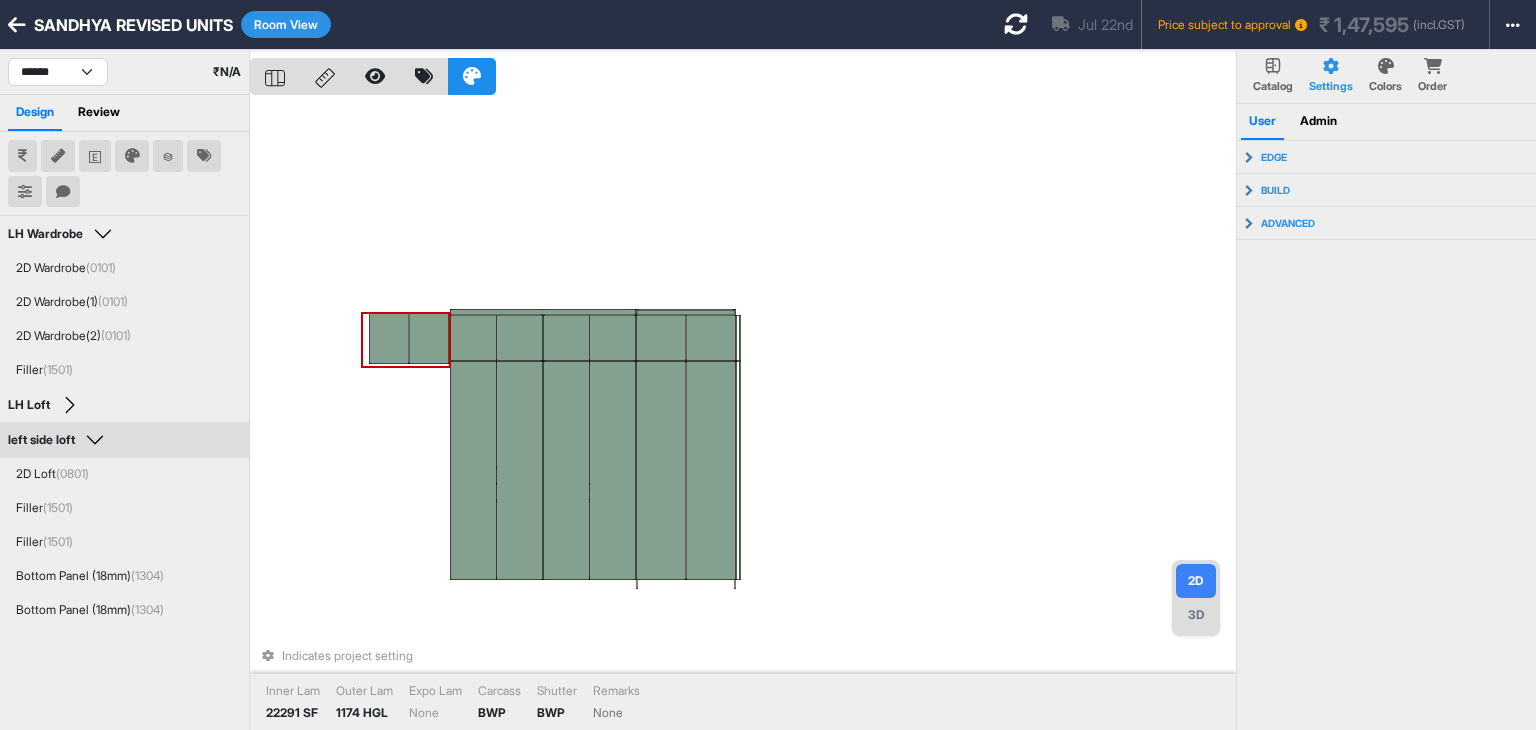 click at bounding box center [389, 338] 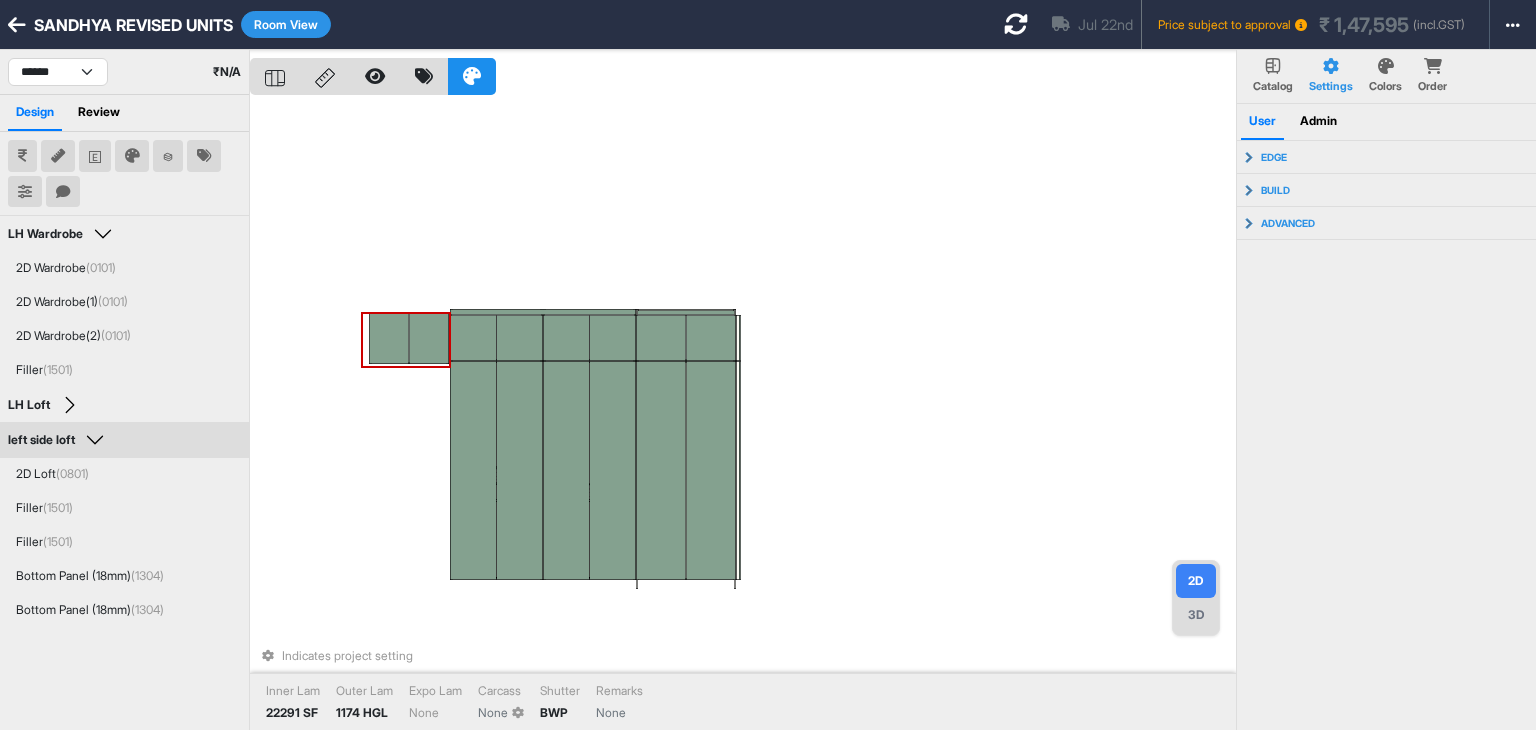 click on "Indicates project setting Inner Lam 22291 SF Outer Lam 1174 HGL Expo Lam None Carcass None Shutter BWP Remarks None" at bounding box center (743, 415) 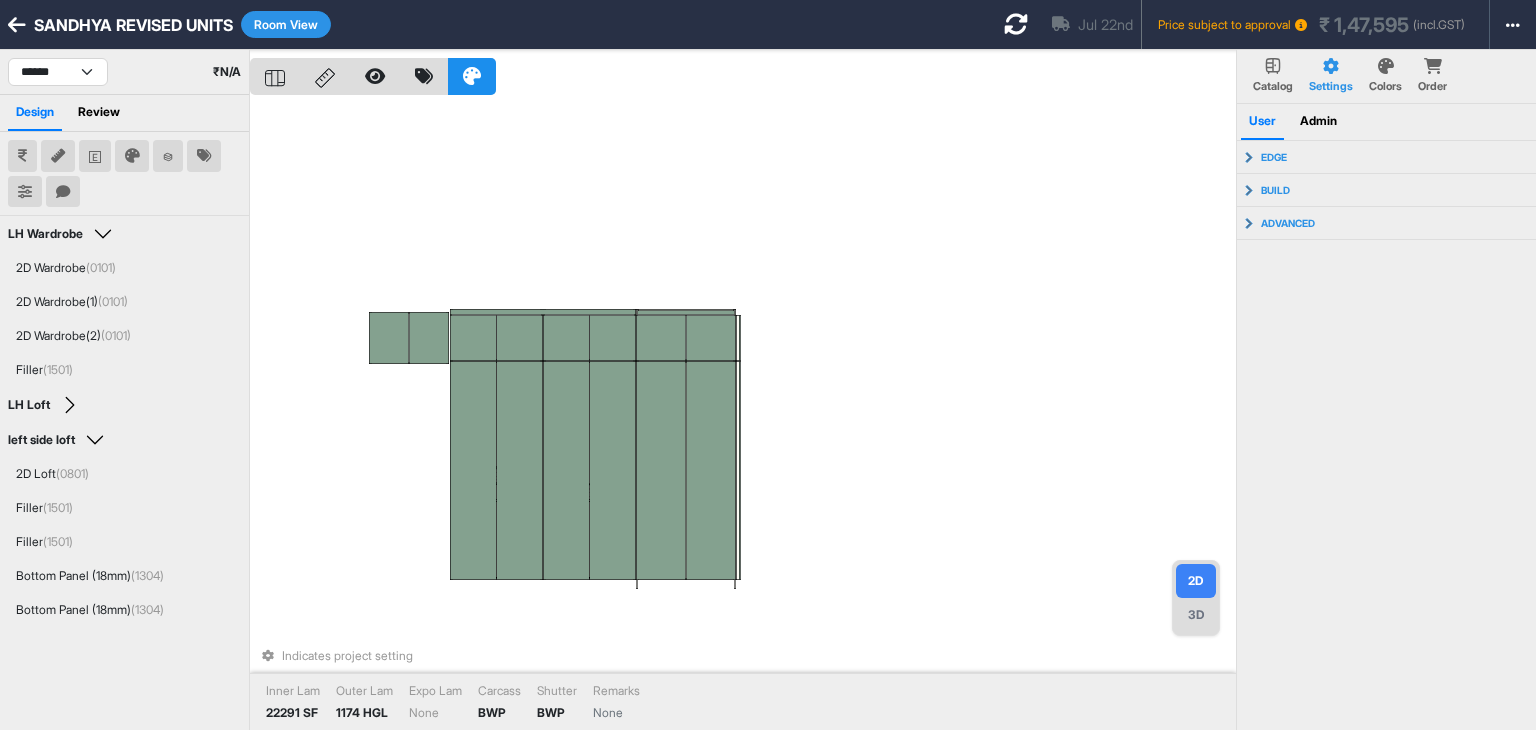 click on "Colors" at bounding box center (1273, 86) 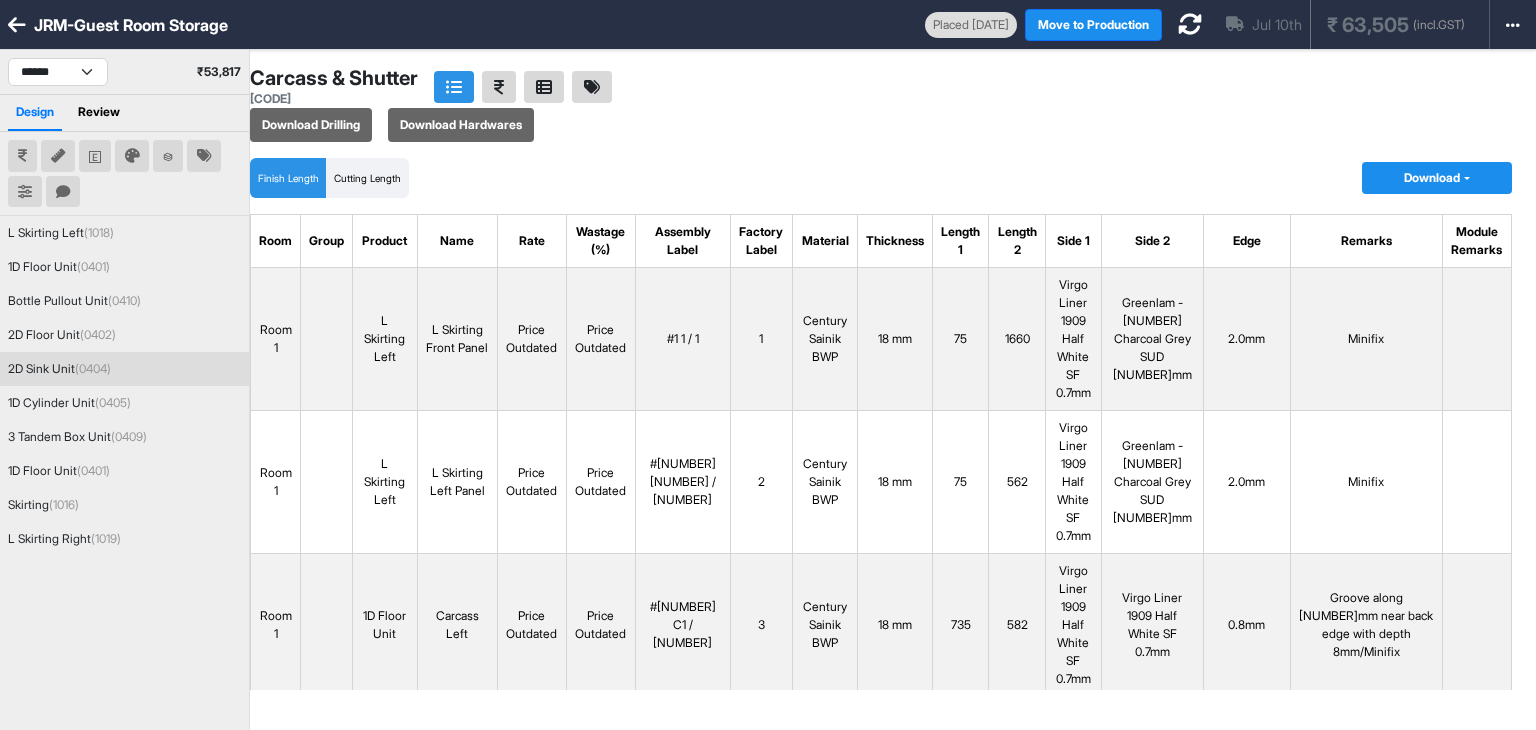 scroll, scrollTop: 0, scrollLeft: 0, axis: both 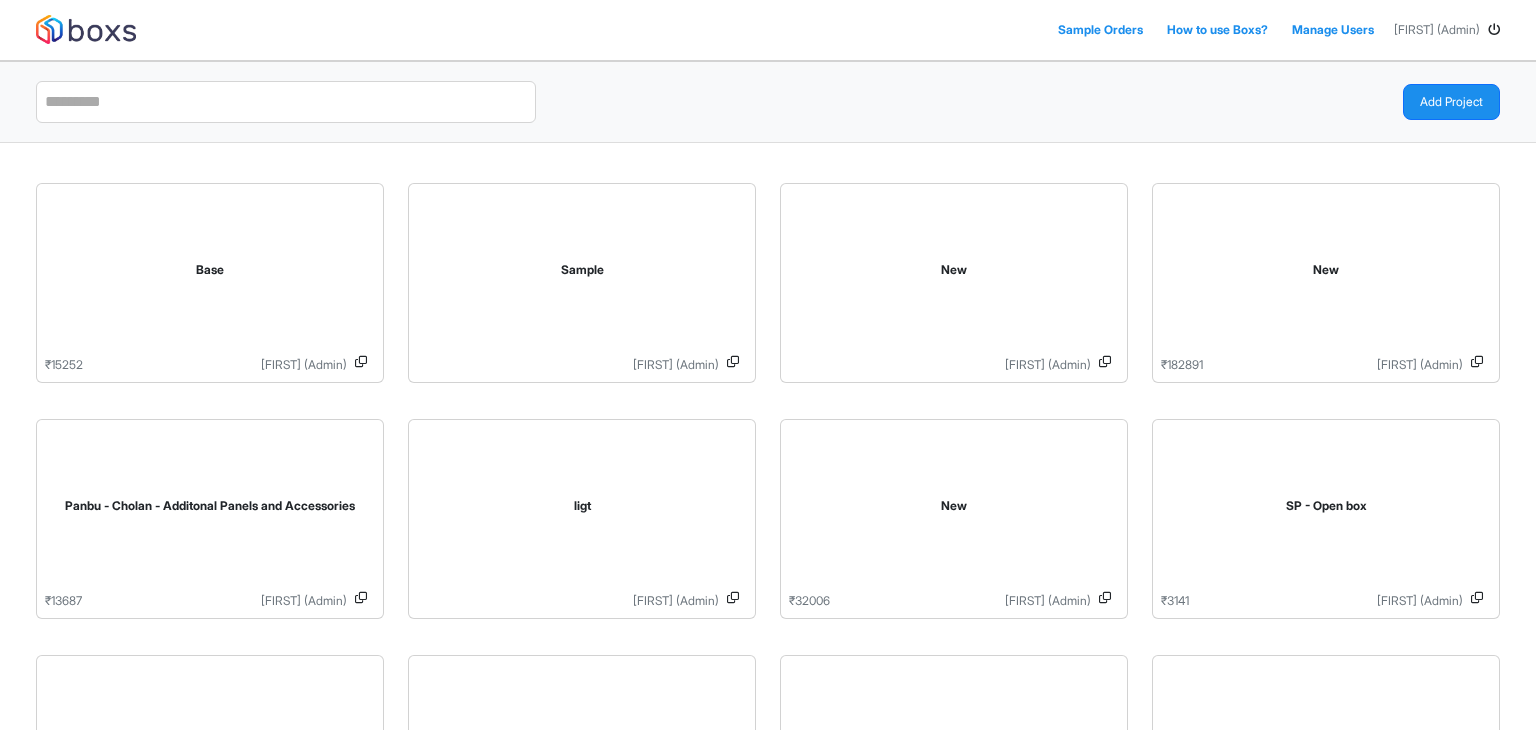 click at bounding box center (1494, 30) 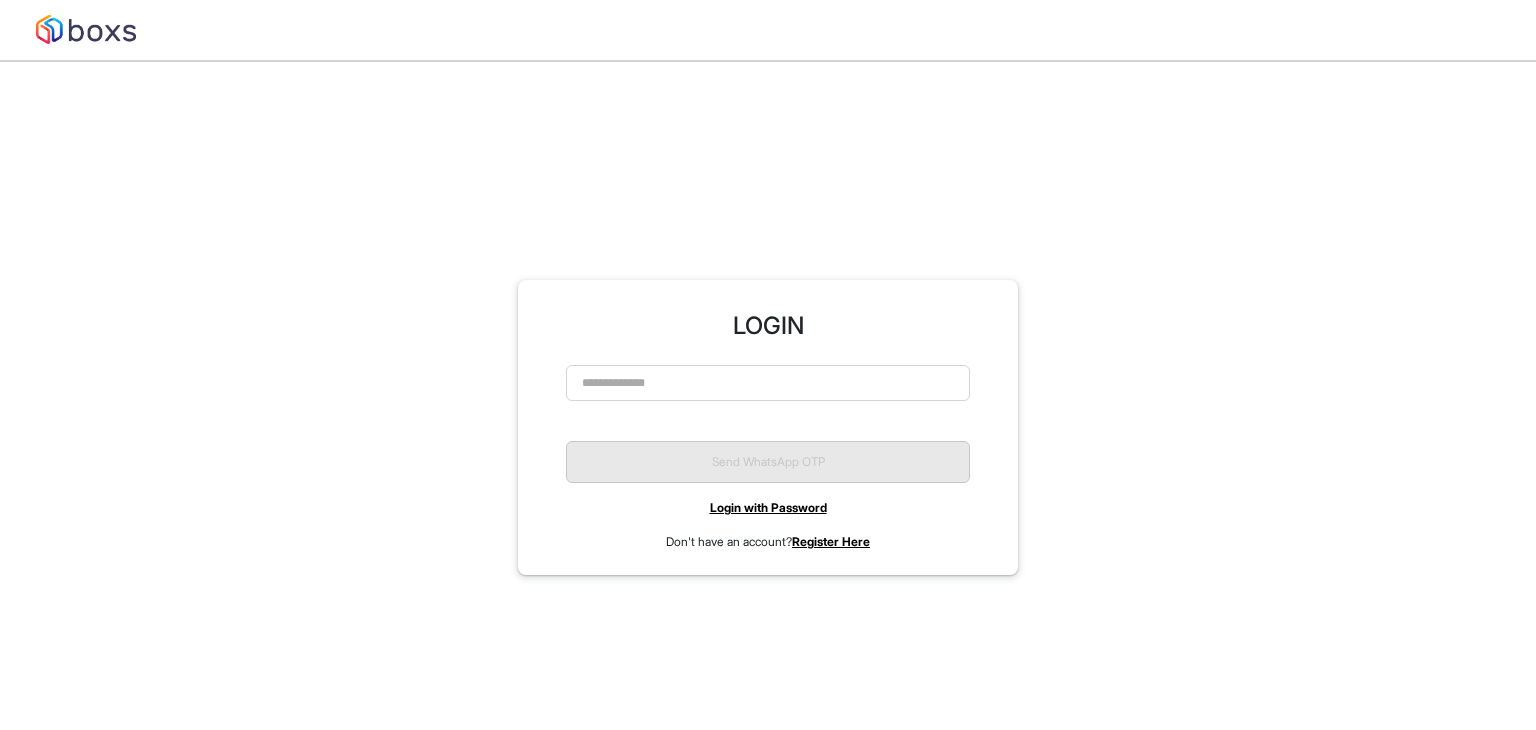 click on "Login with Password" at bounding box center [768, 507] 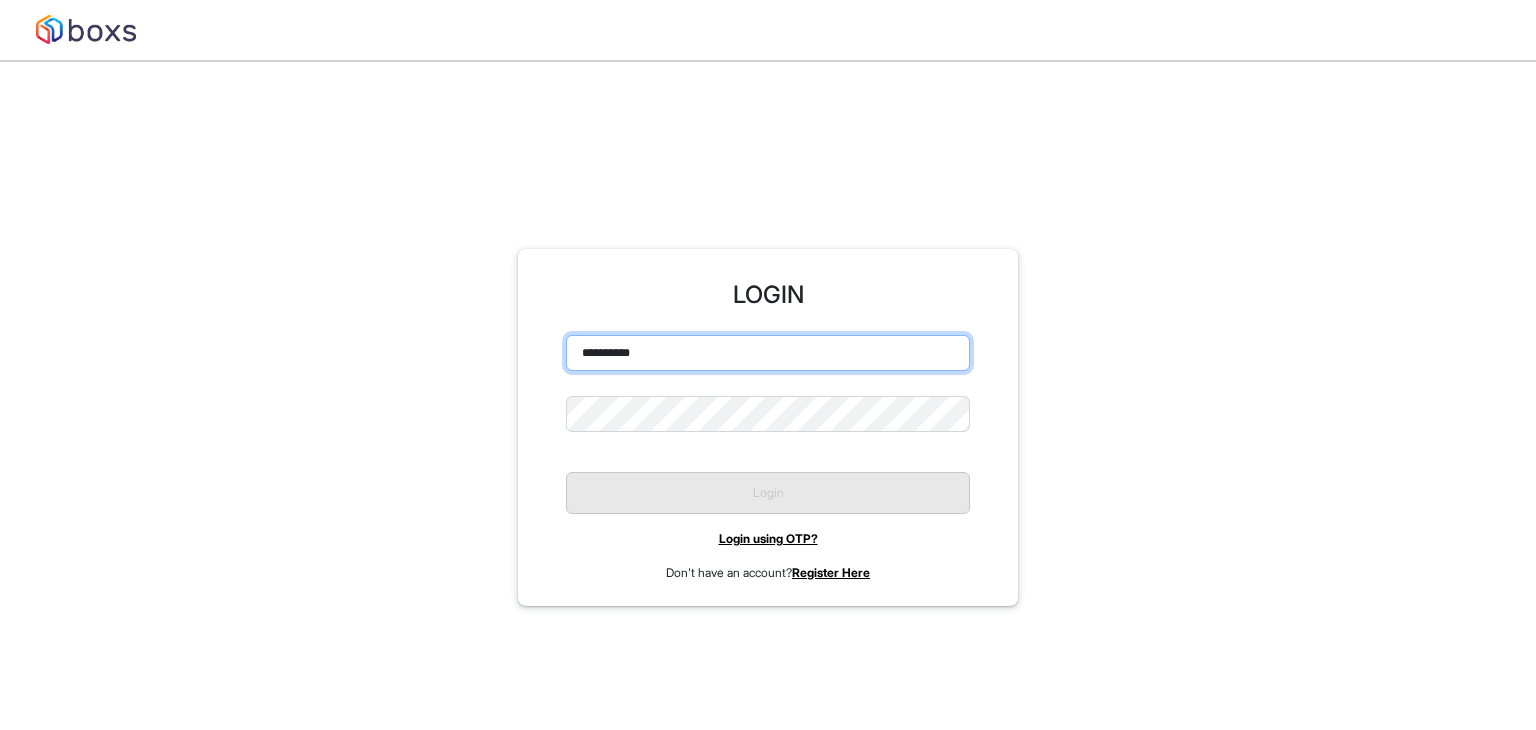 click on "**********" at bounding box center (768, 353) 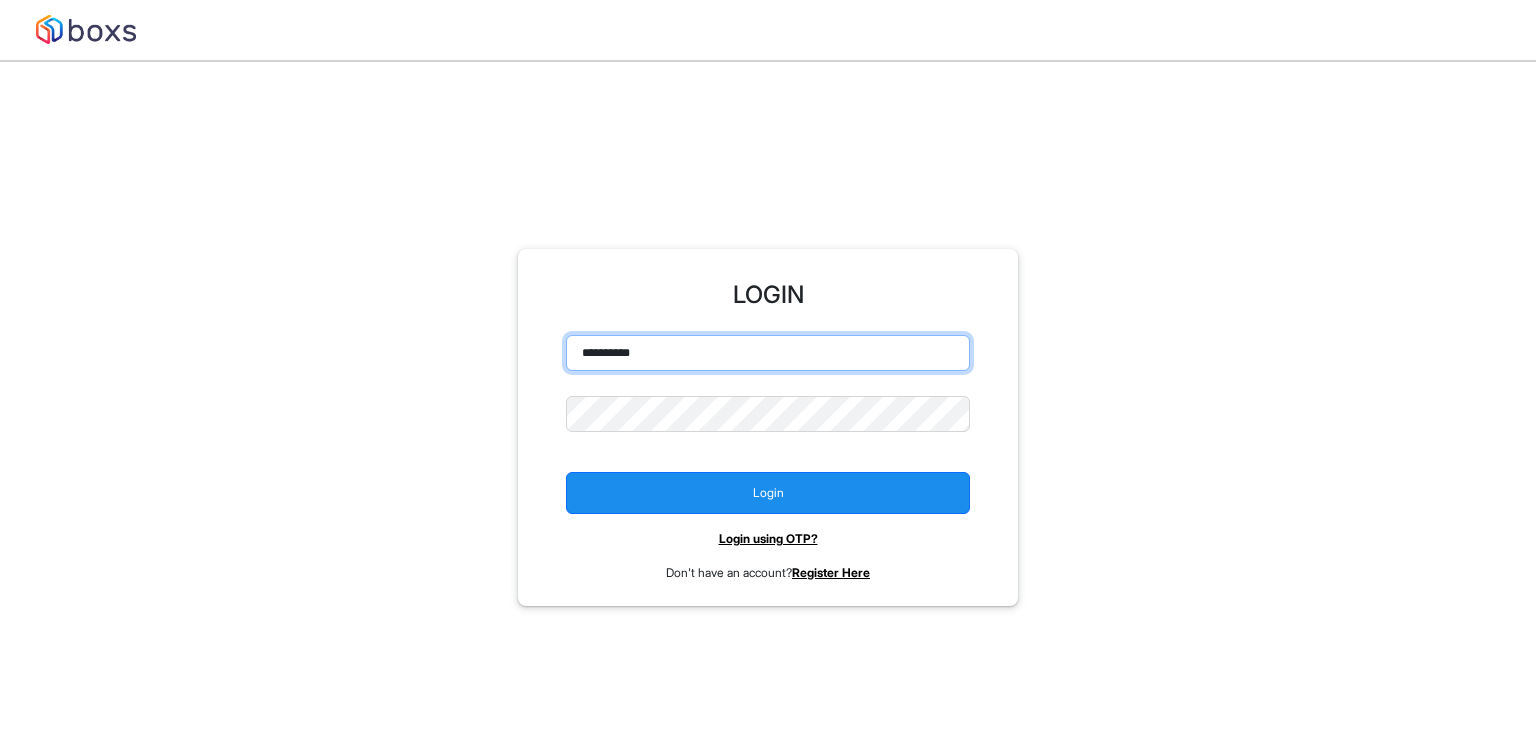 click on "**********" at bounding box center [768, 353] 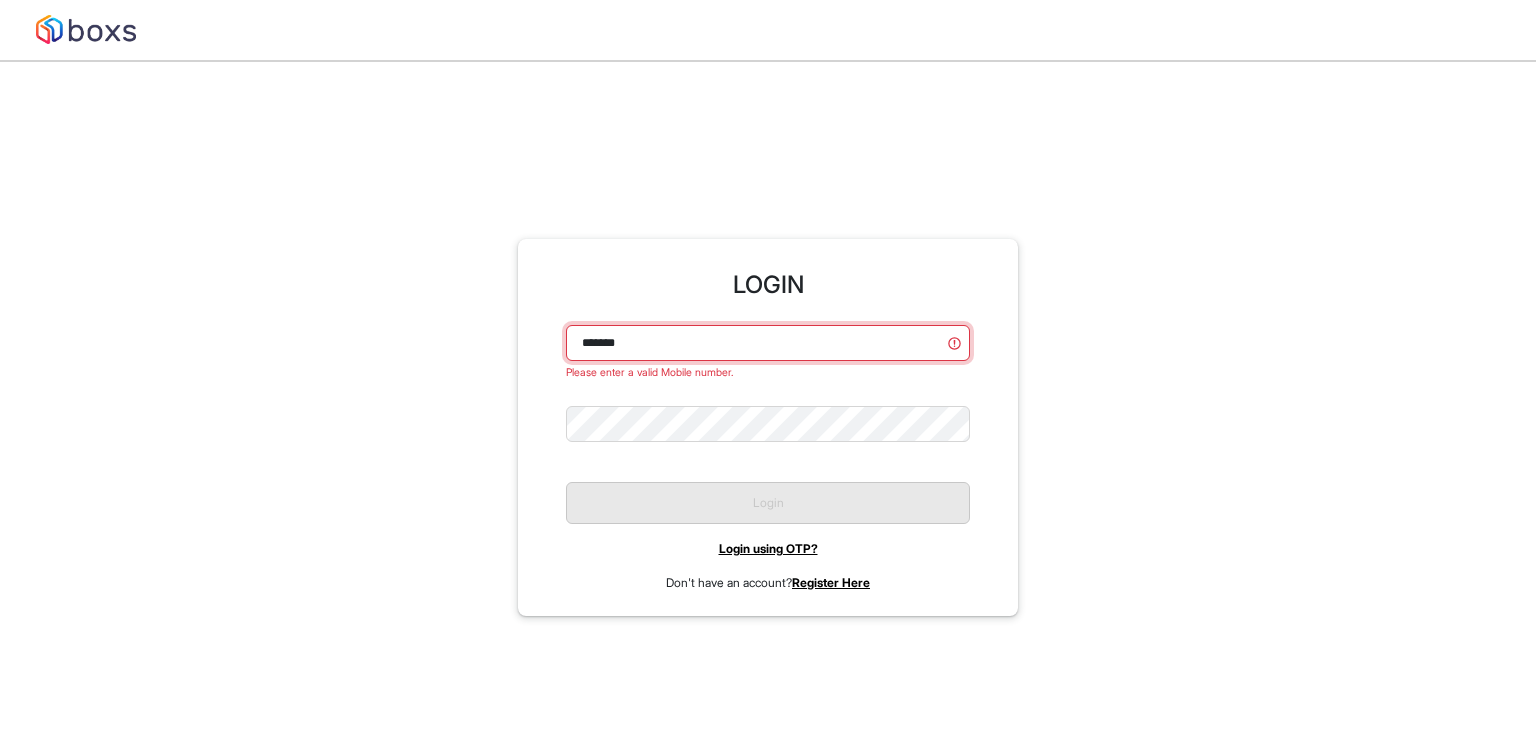 click on "*******" at bounding box center [768, 343] 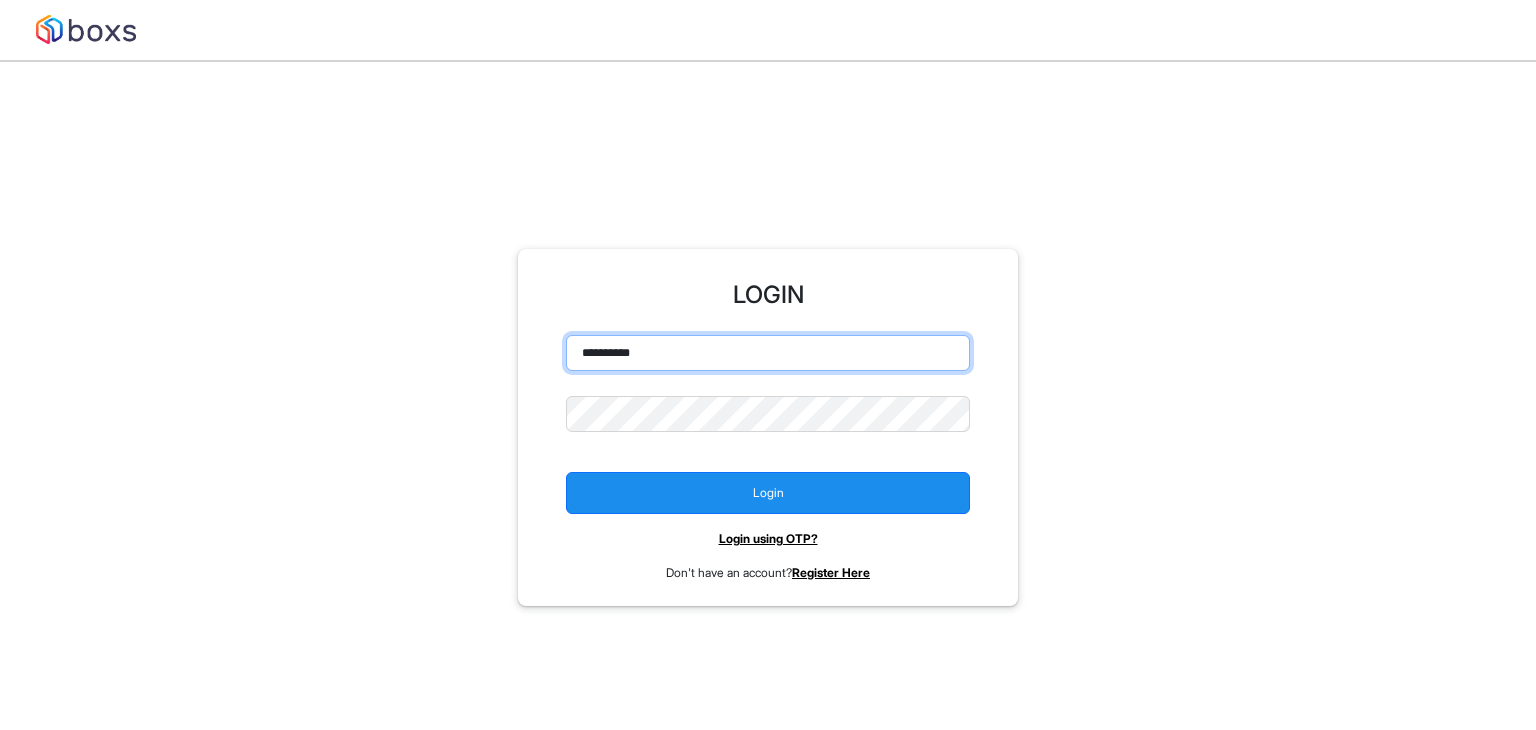 click on "**********" at bounding box center (768, 353) 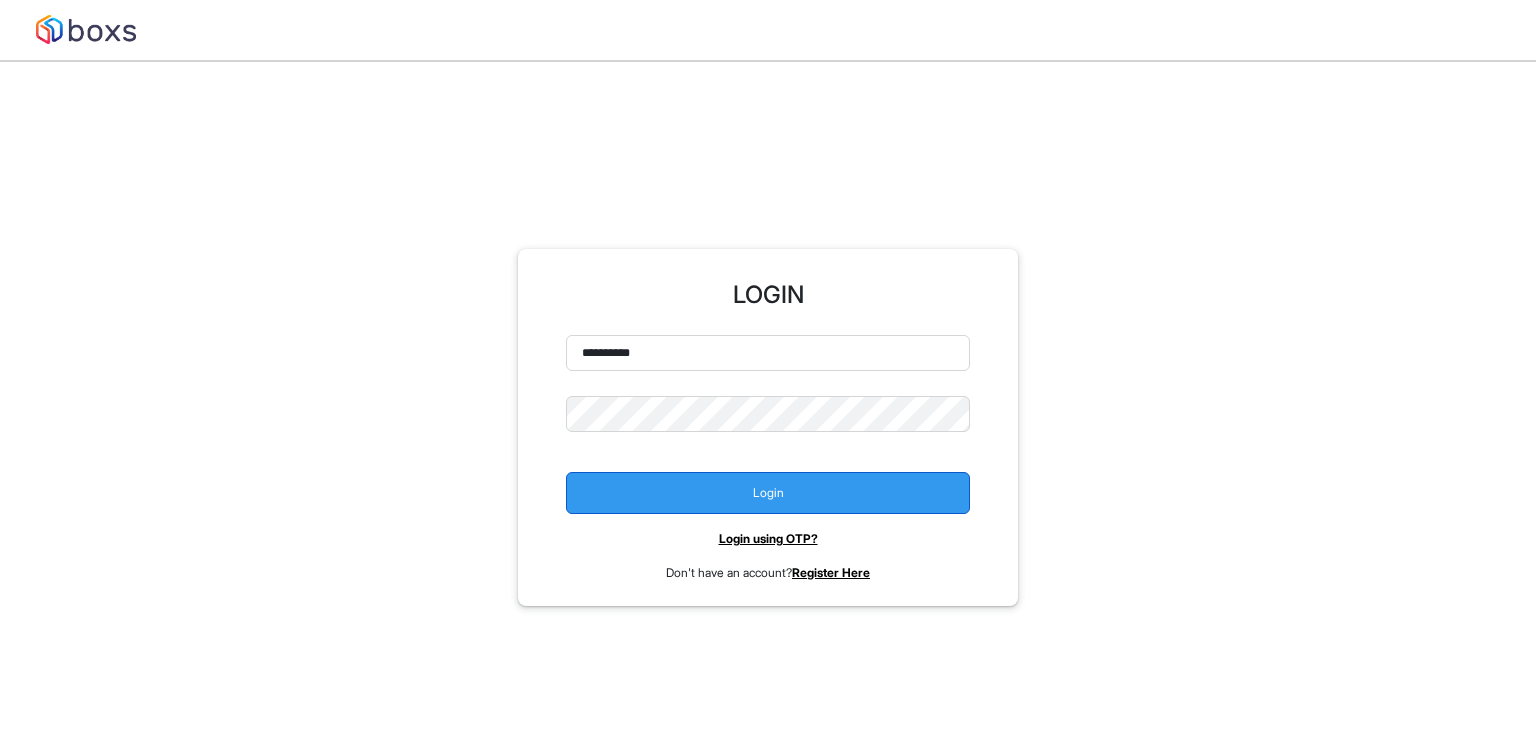 click on "Login" at bounding box center (768, 493) 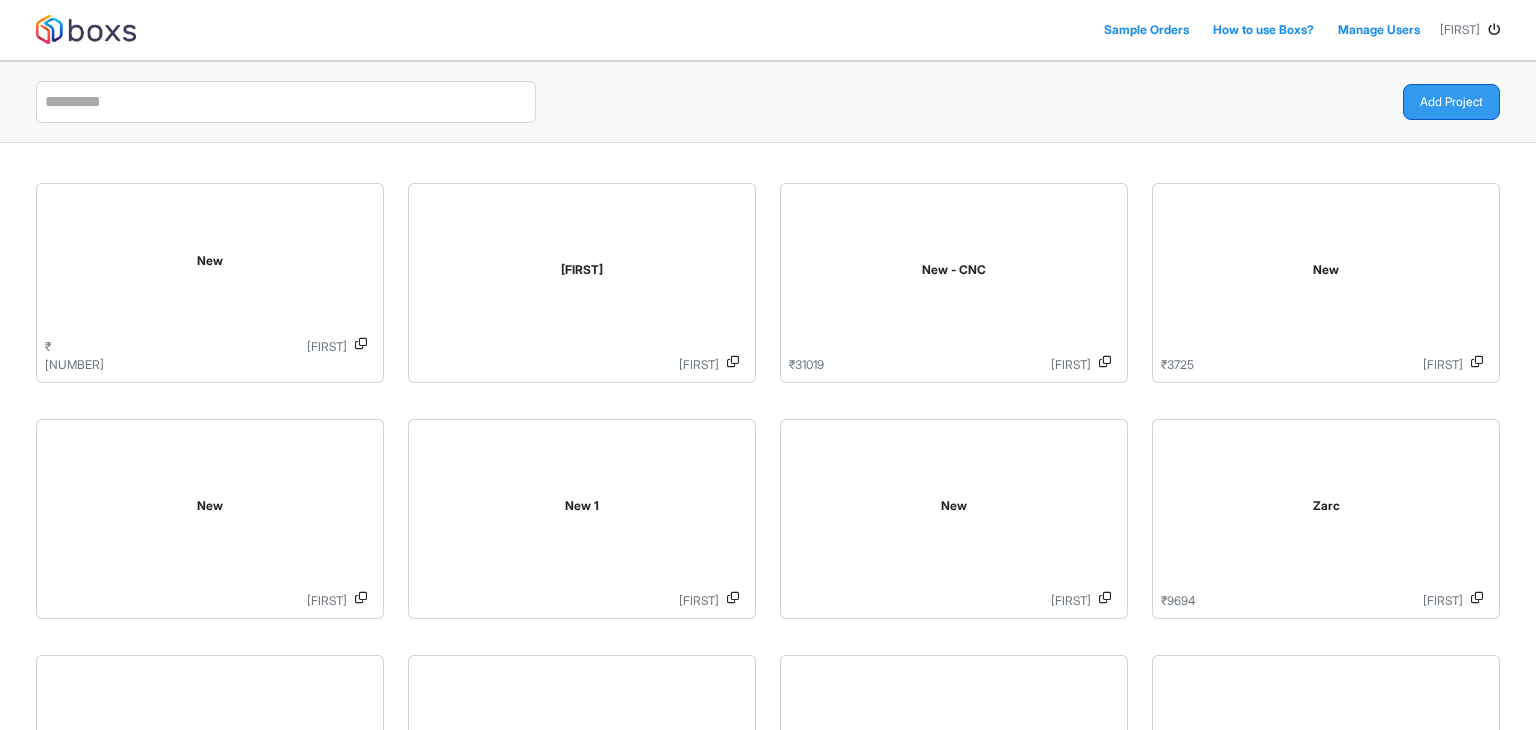 click on "Add Project" at bounding box center (1451, 102) 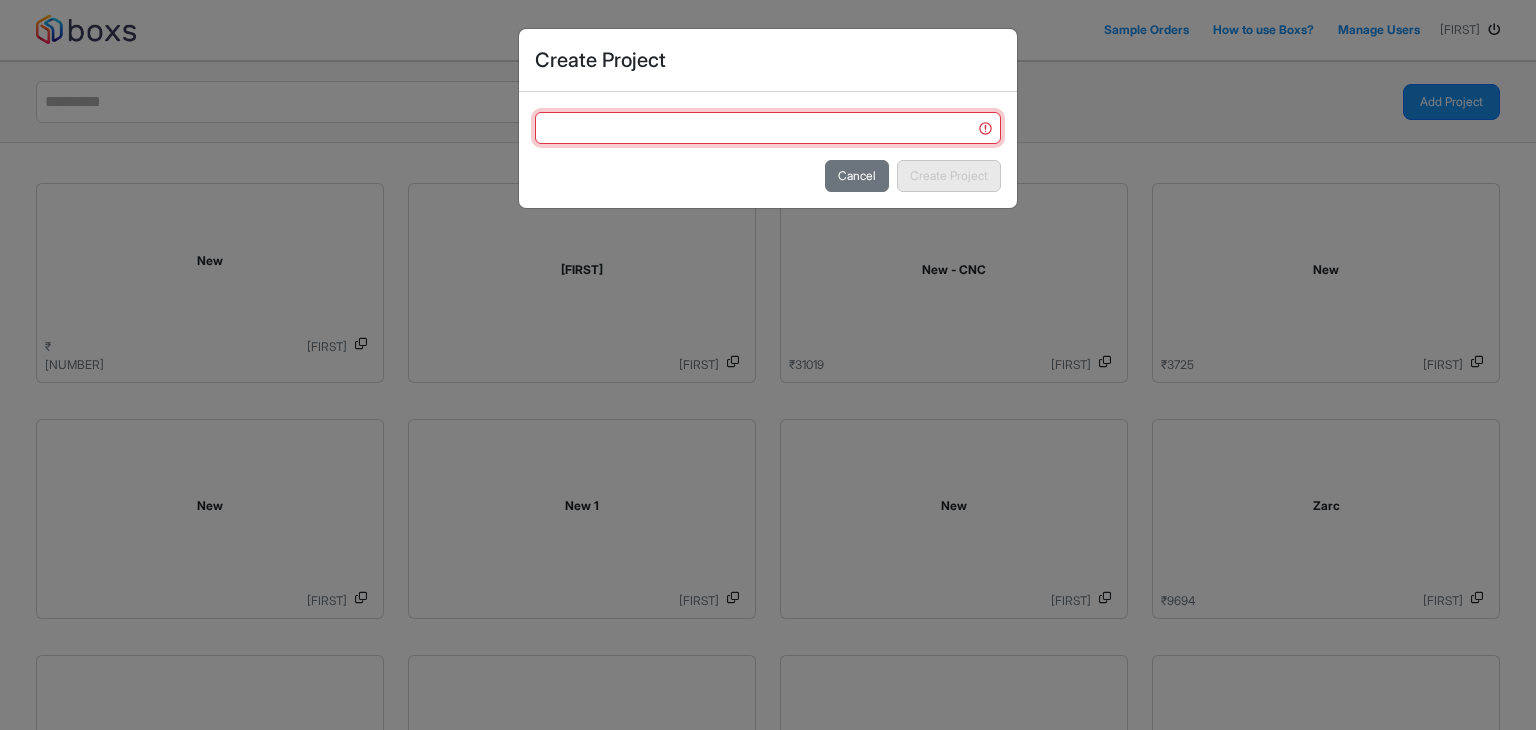 click at bounding box center (768, 128) 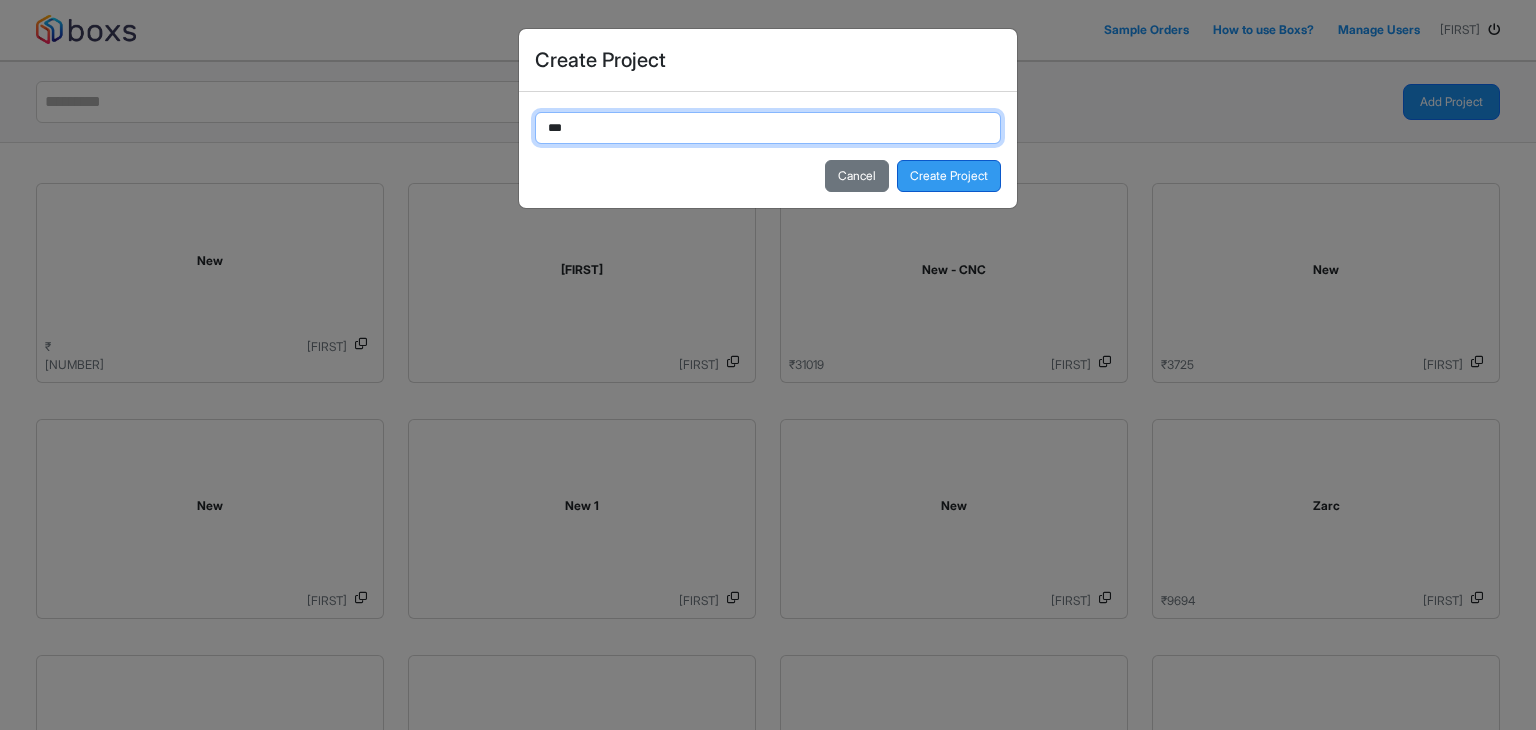 type on "***" 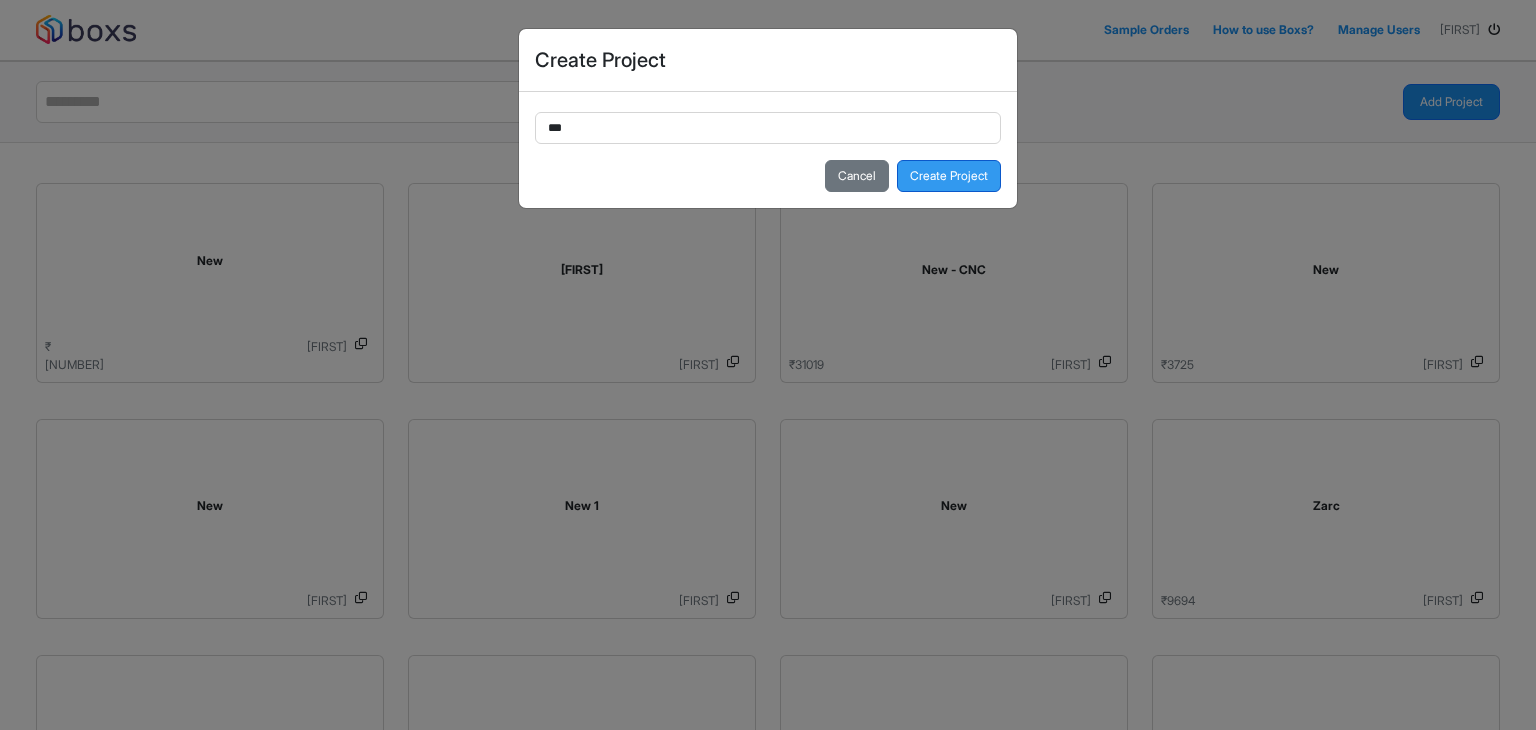 click on "Create Project" at bounding box center (949, 176) 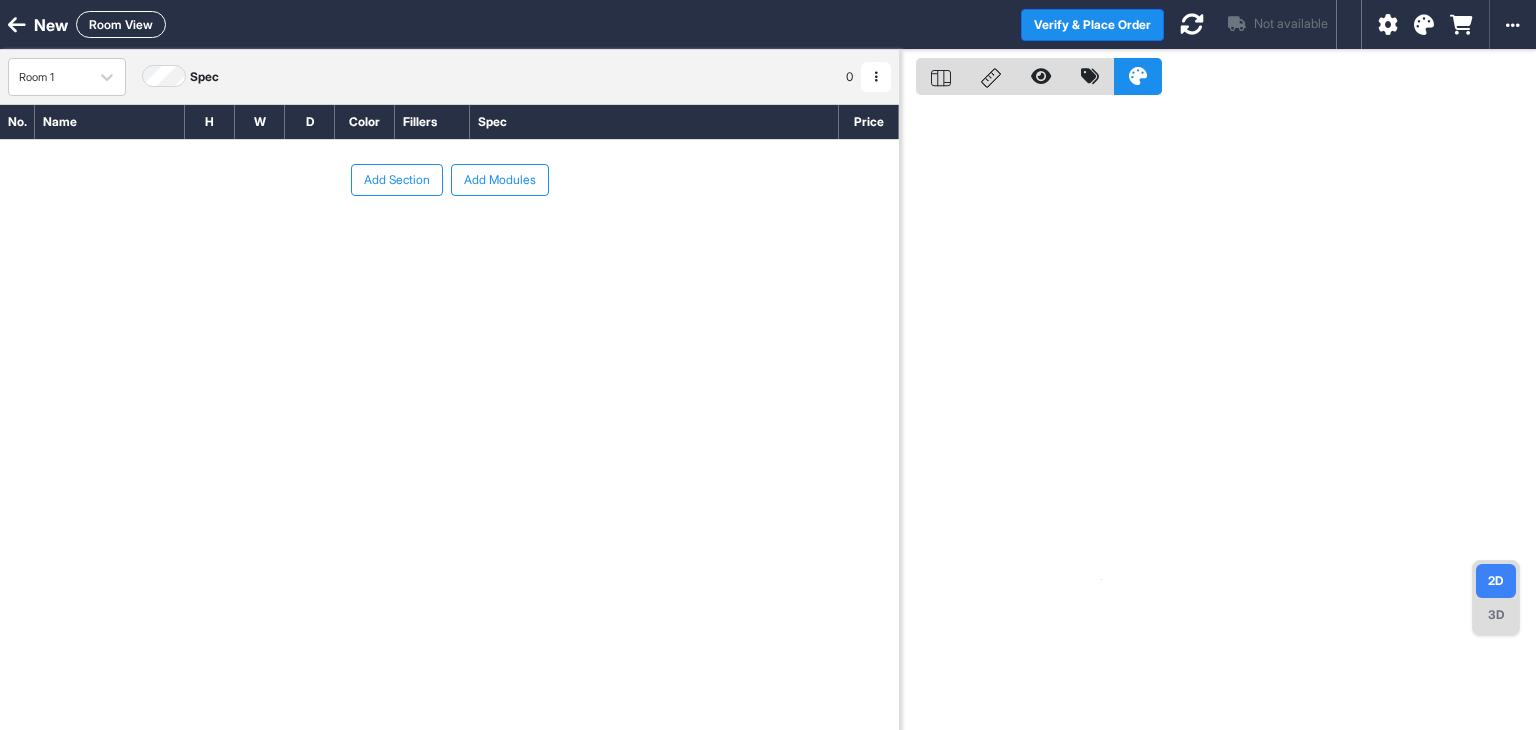 click on "Add Modules" at bounding box center (500, 180) 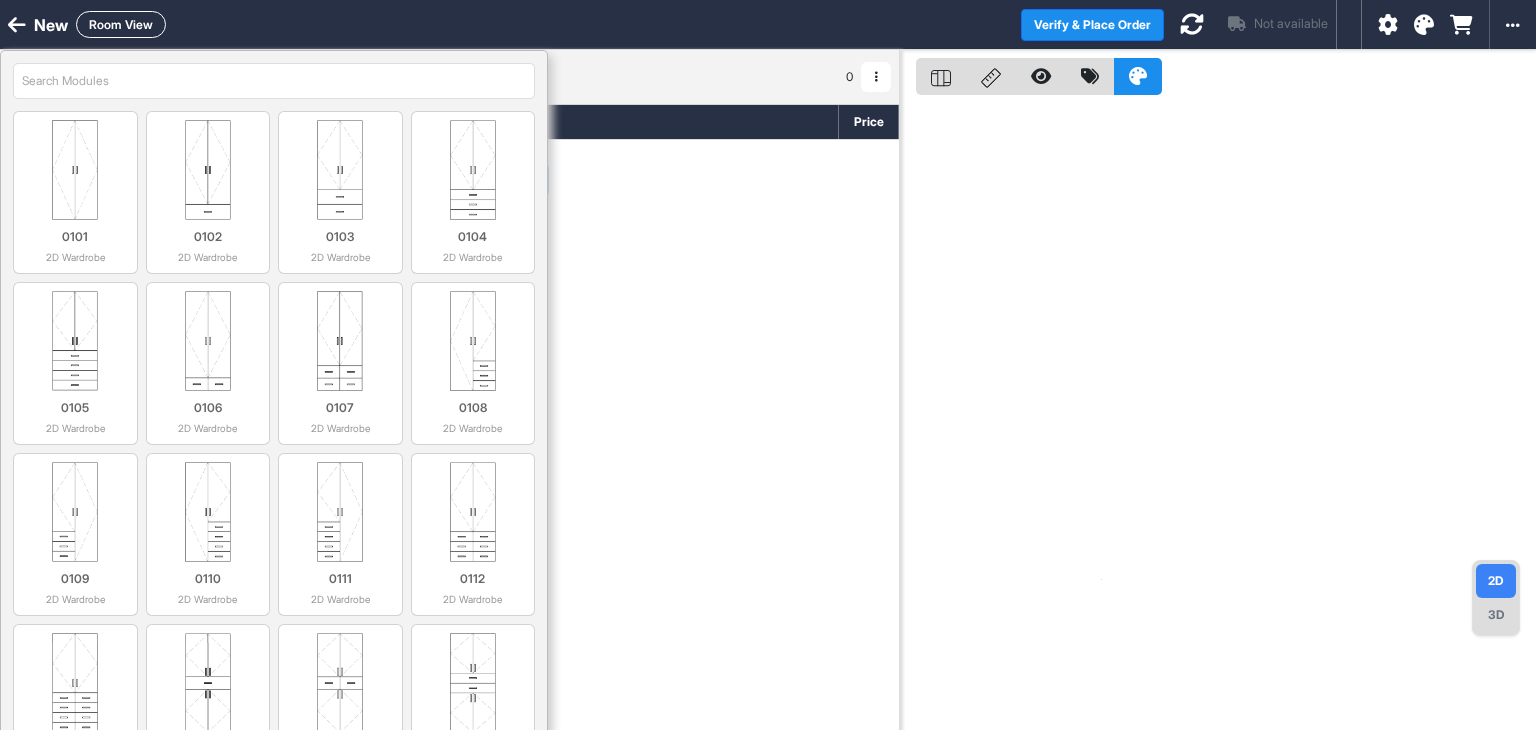 click at bounding box center (274, 81) 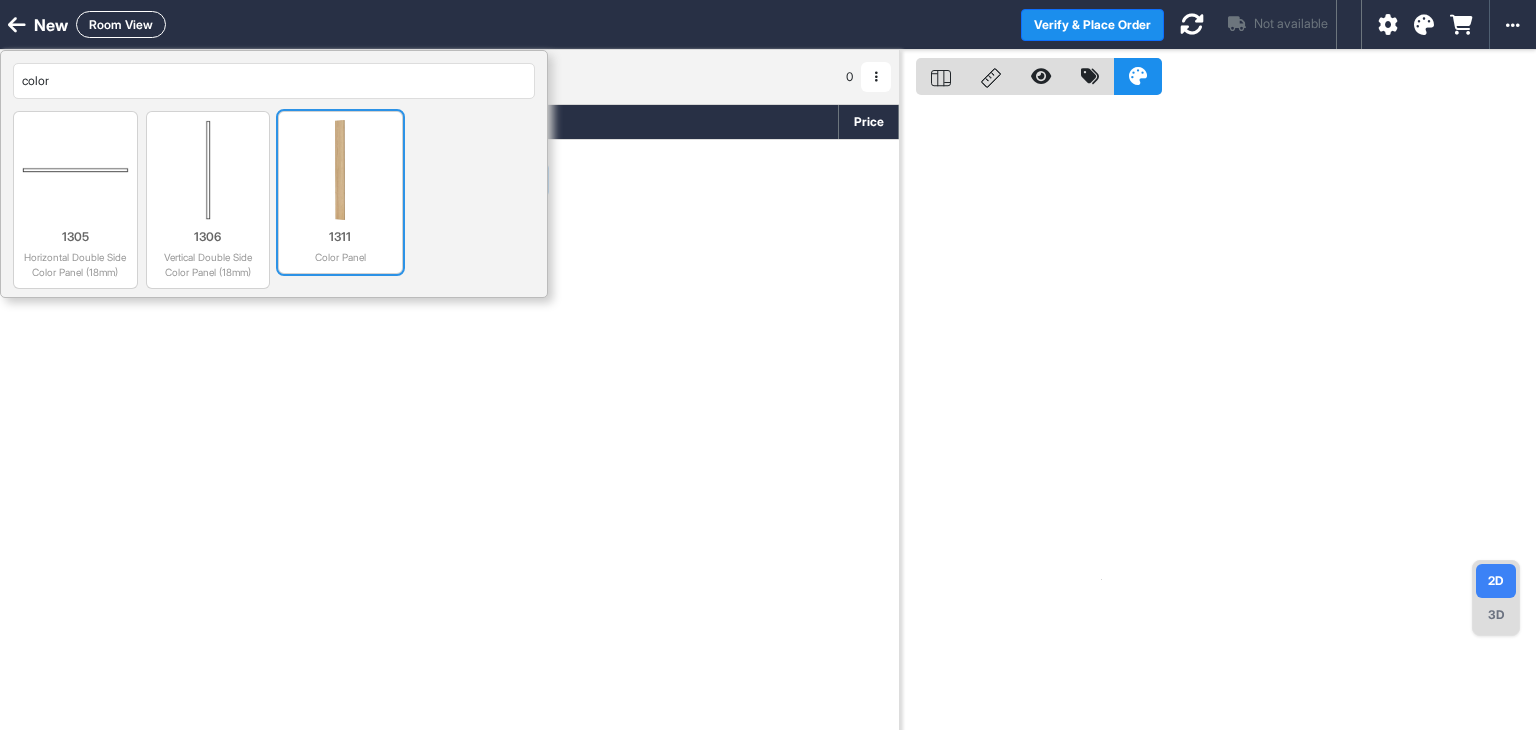 type on "color" 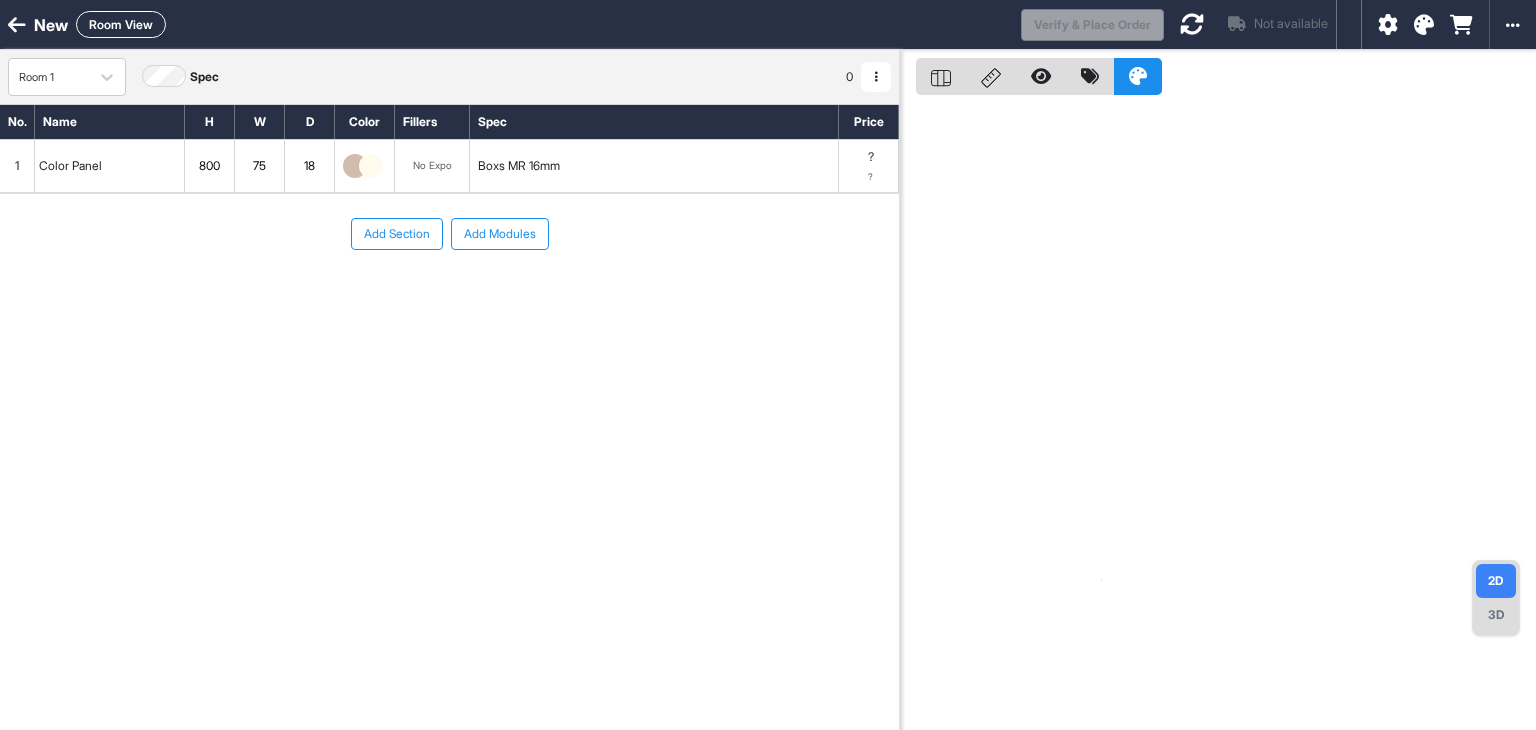 click on "Boxs MR 16mm" at bounding box center (654, 166) 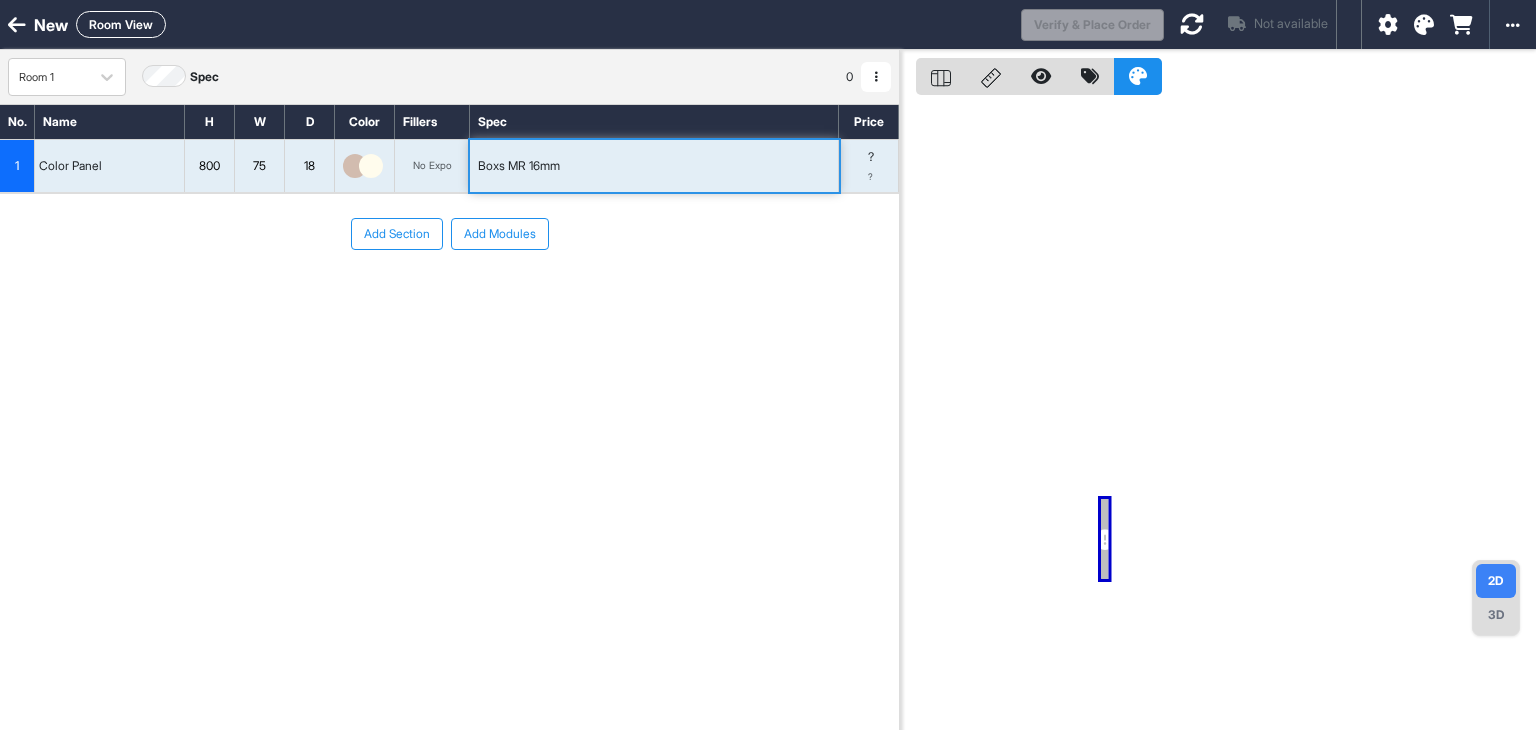 click on "Boxs MR 16mm" at bounding box center [519, 166] 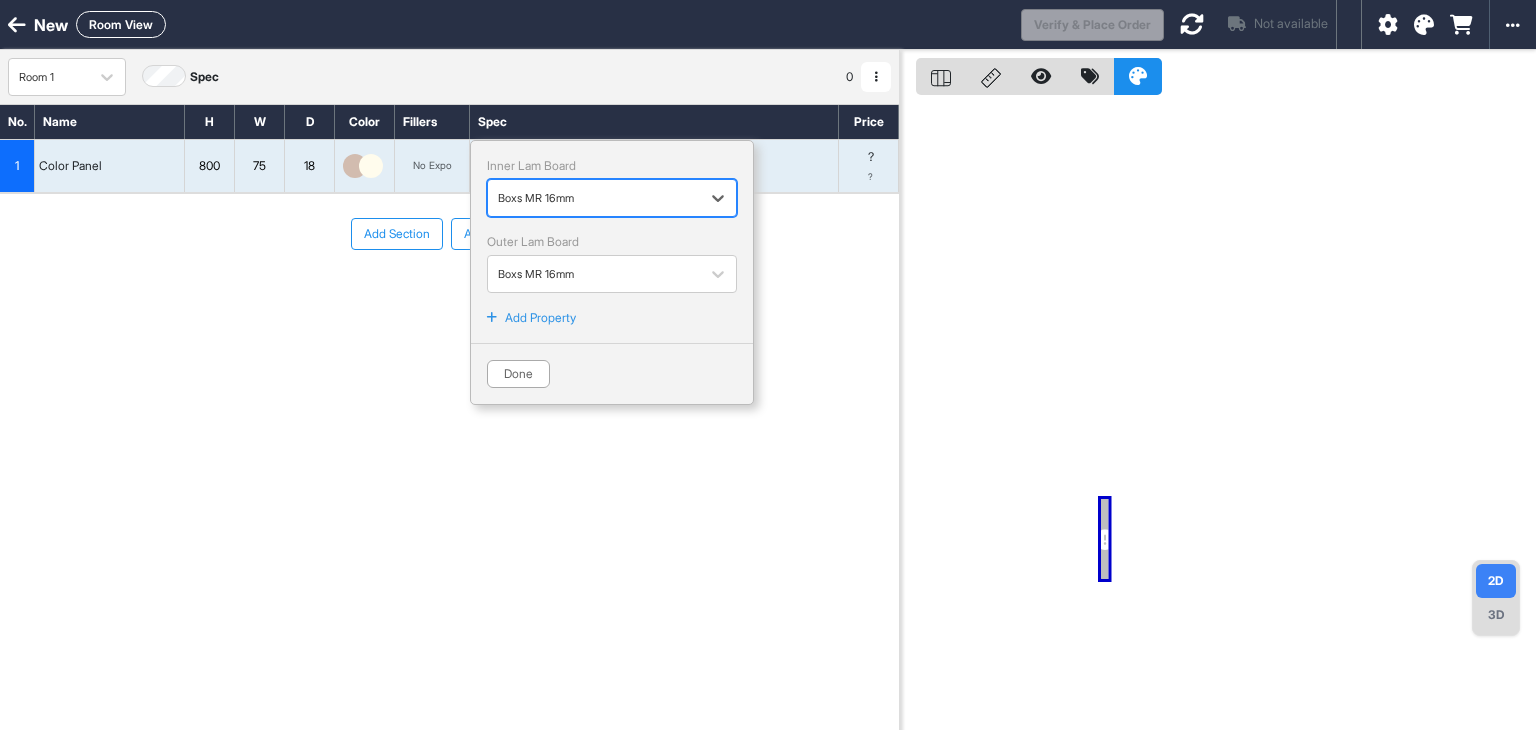 click on "Boxs MR 16mm" at bounding box center (612, 198) 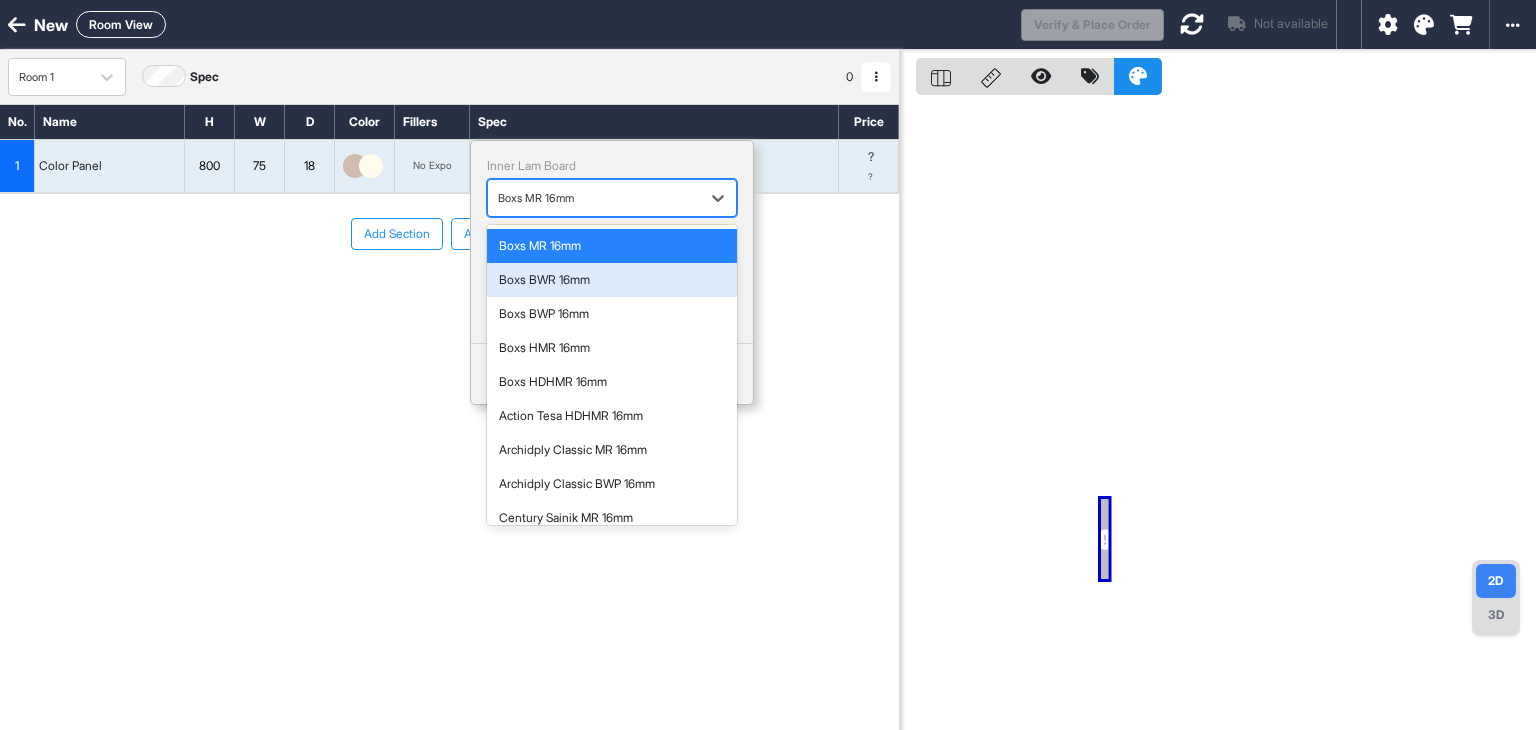 click on "Boxs BWR 16mm" at bounding box center (612, 280) 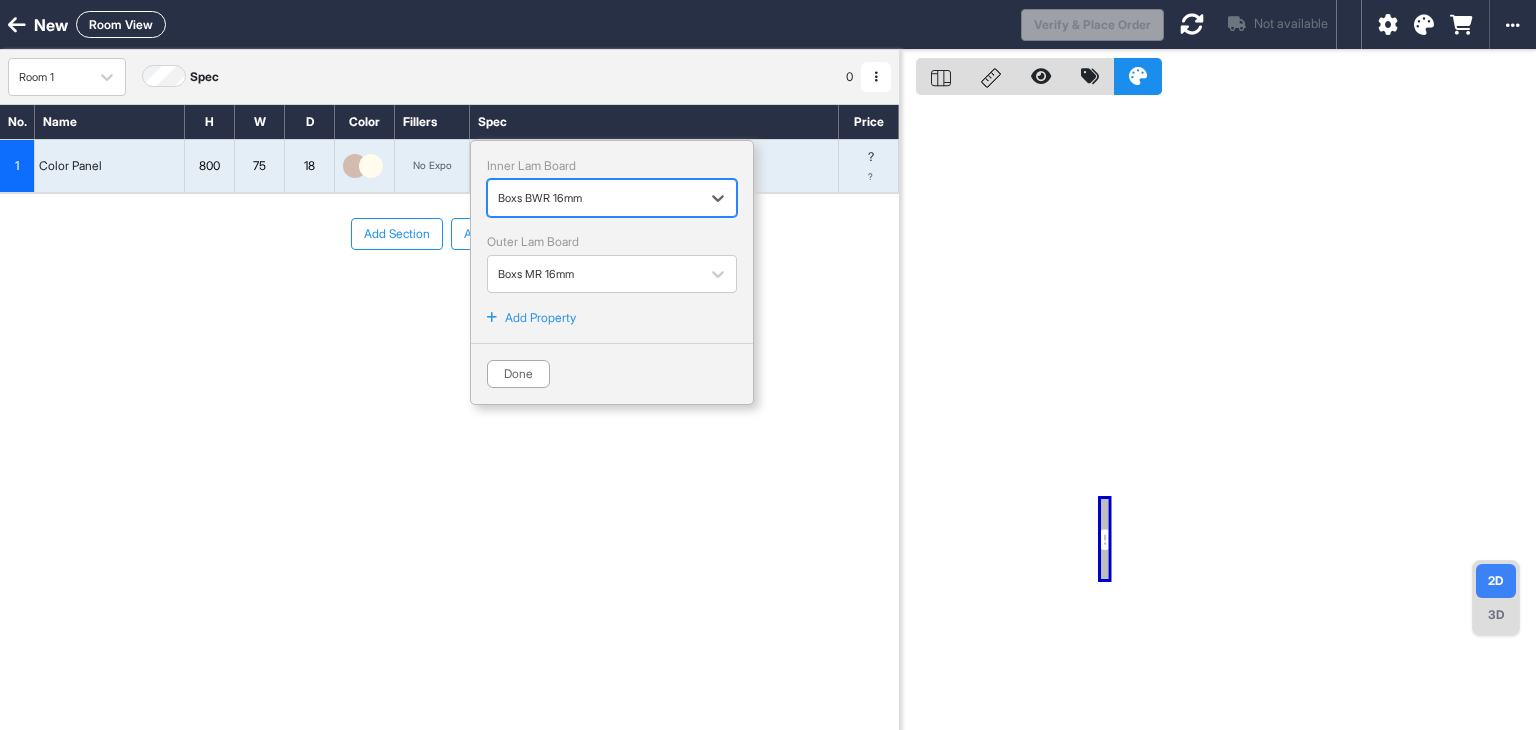 click on "Done" at bounding box center [518, 374] 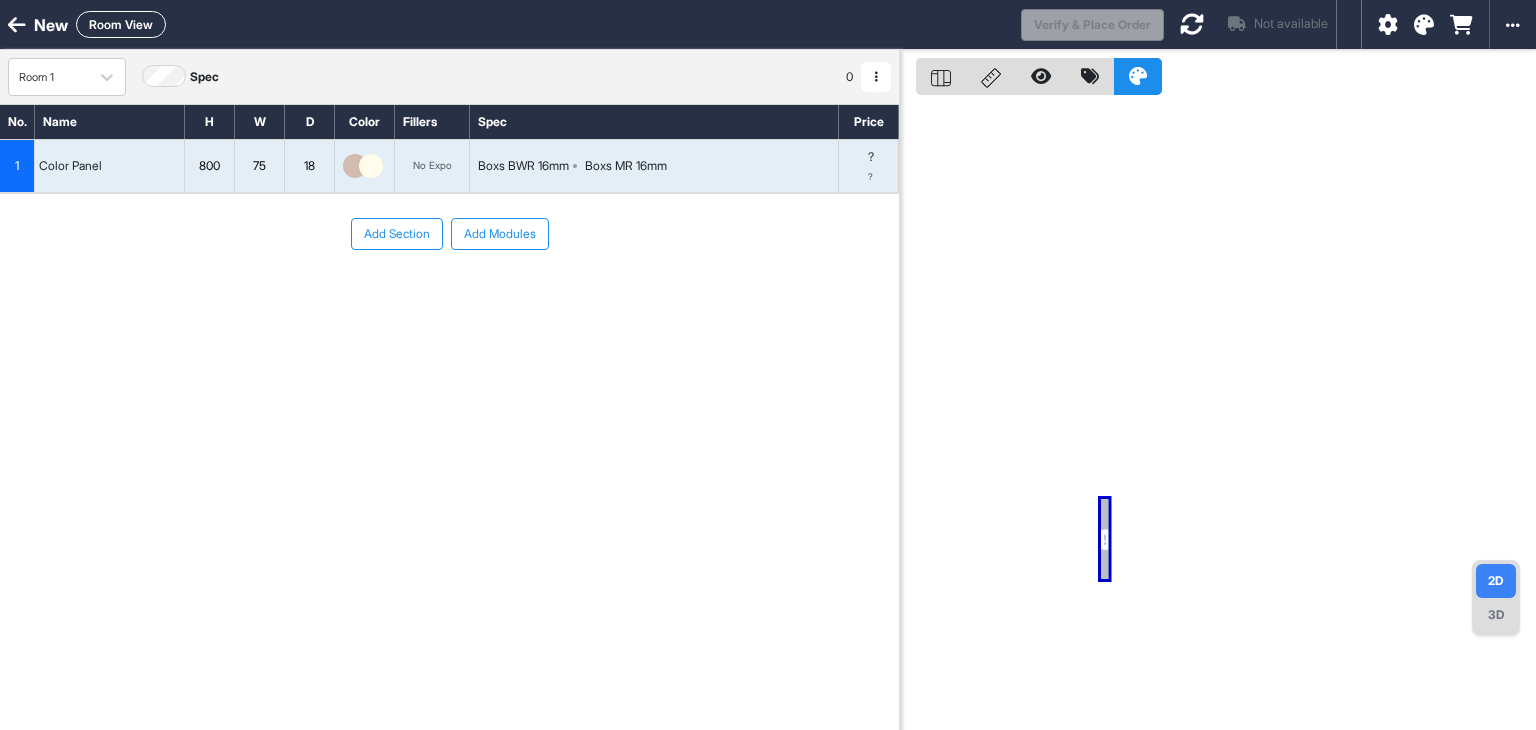 click on "Boxs BWR 16mm" at bounding box center (523, 166) 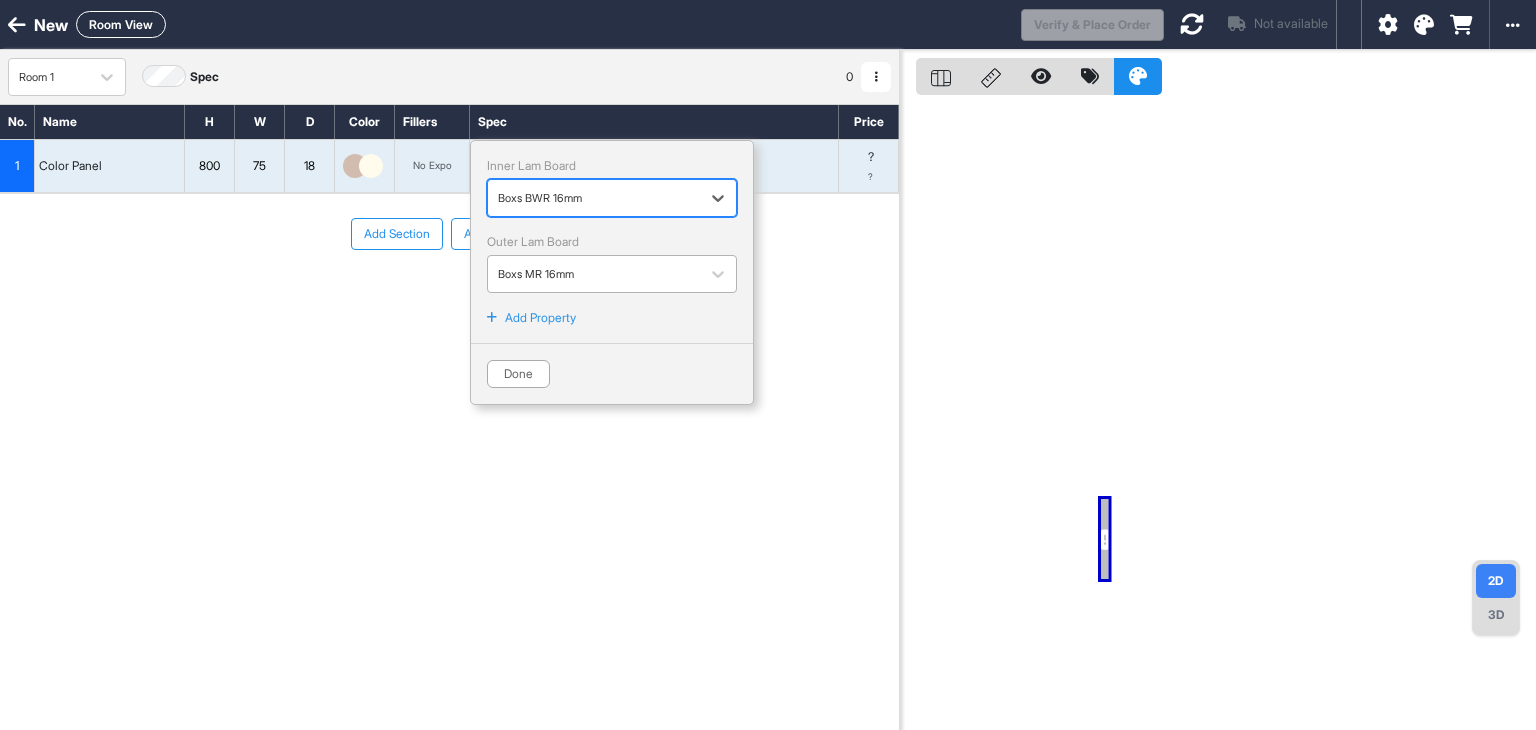click on "Boxs MR 16mm" at bounding box center (594, 274) 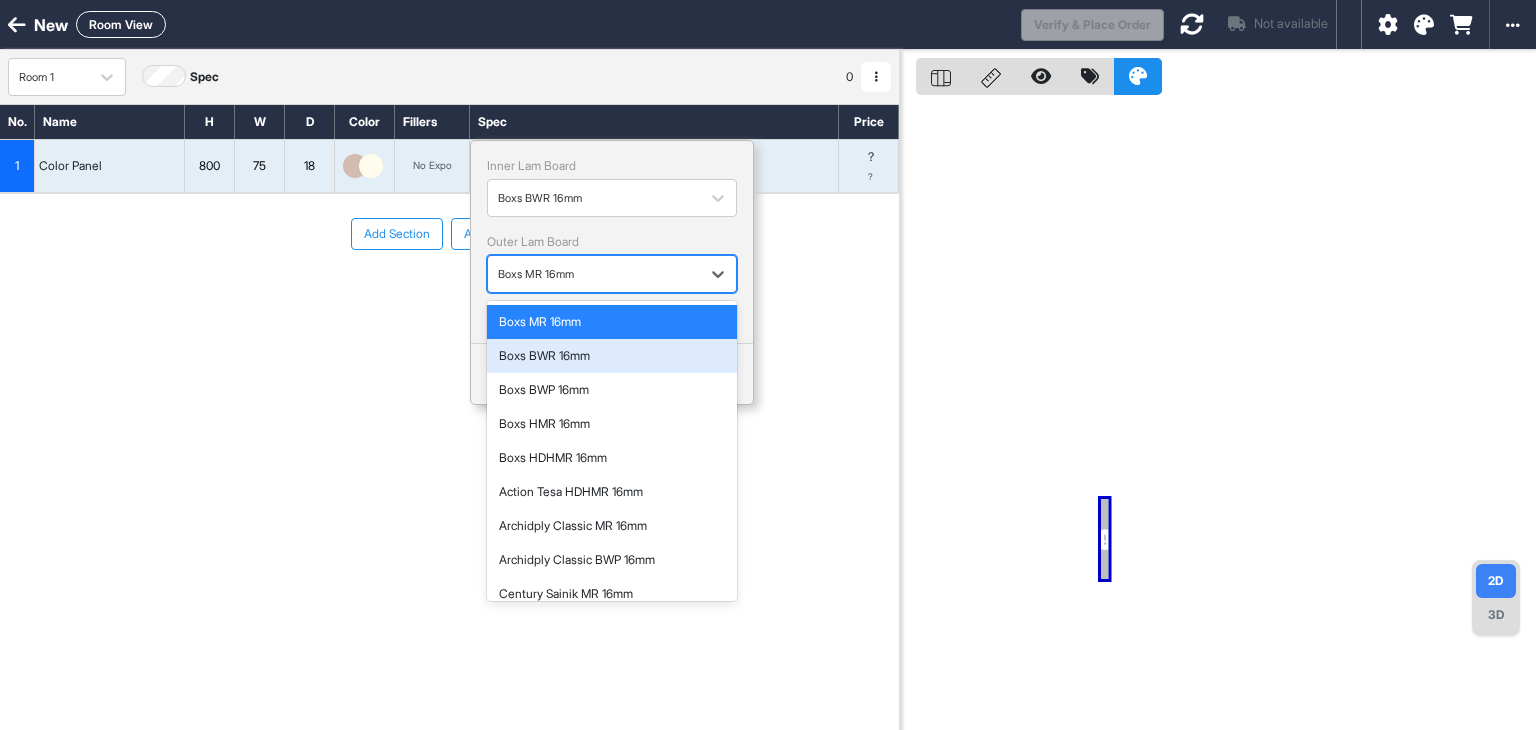click on "Boxs BWR 16mm" at bounding box center [612, 356] 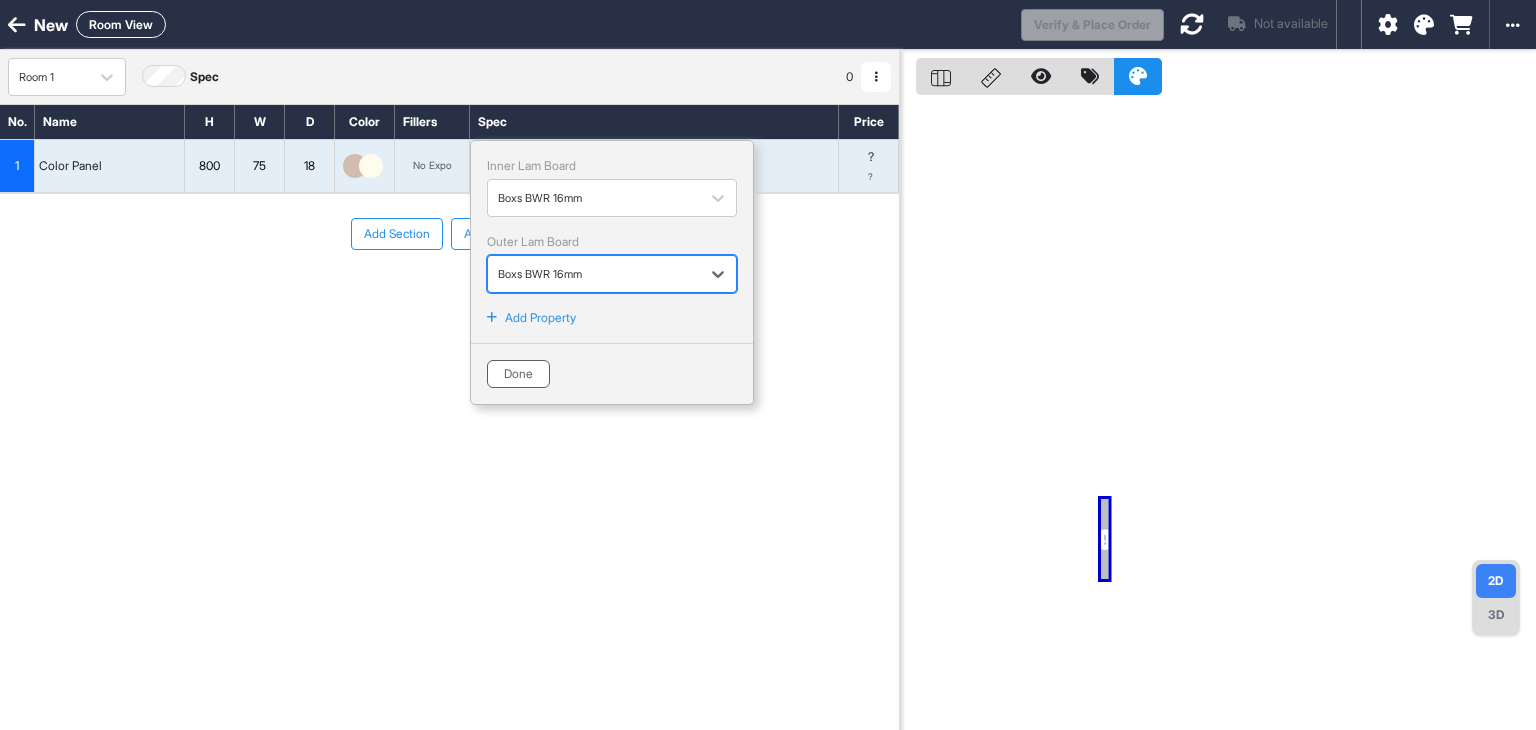 click on "Done" at bounding box center (518, 374) 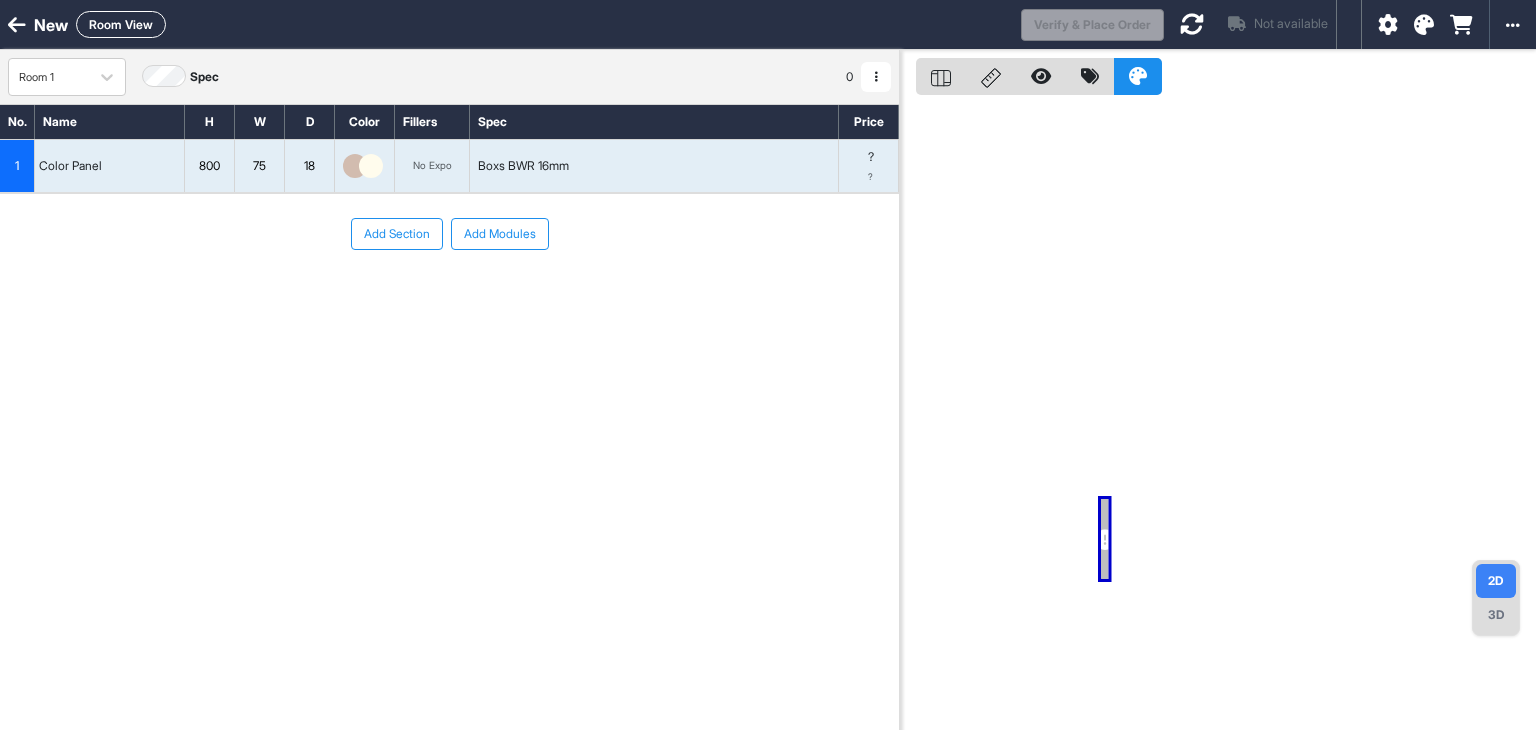click on "800" at bounding box center (209, 166) 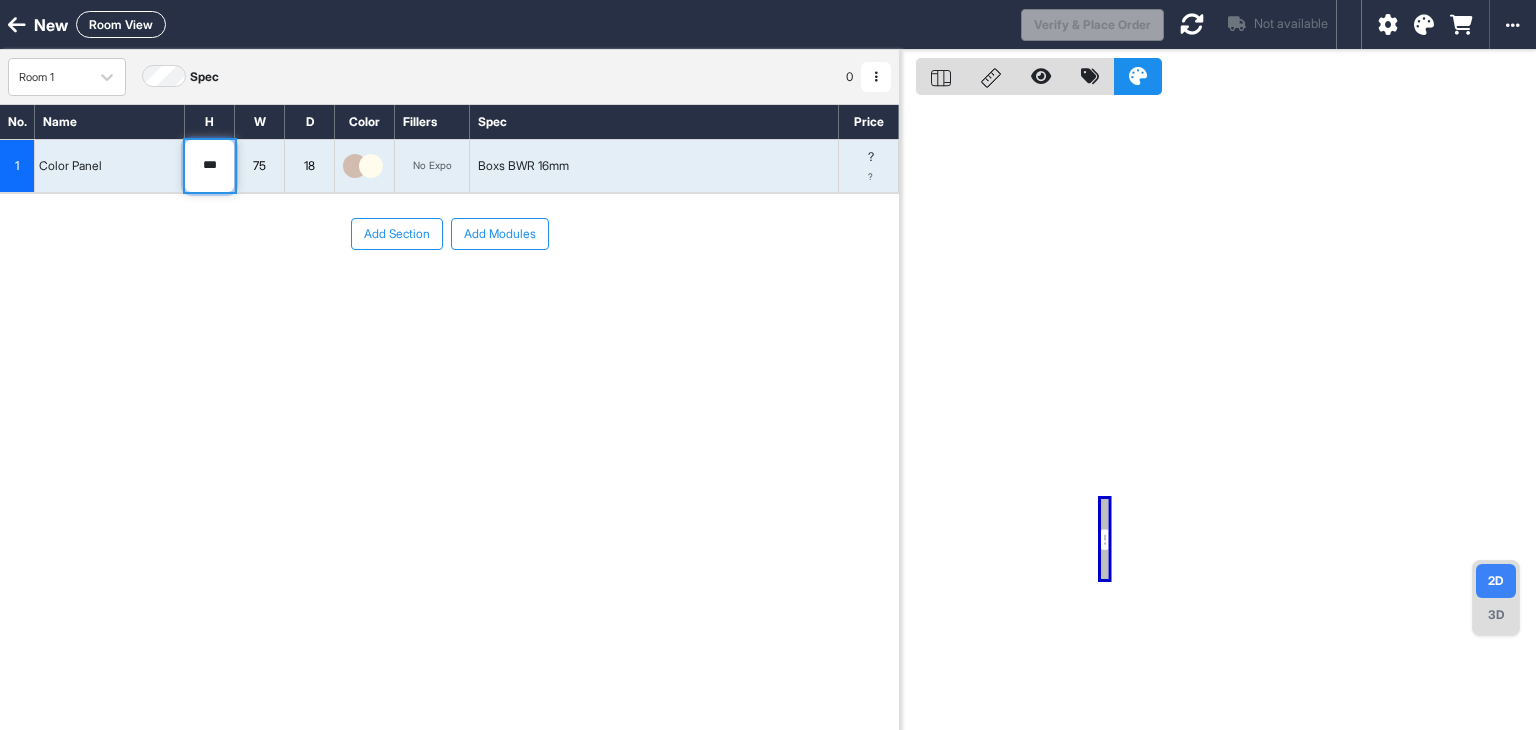 click on "***" at bounding box center (209, 166) 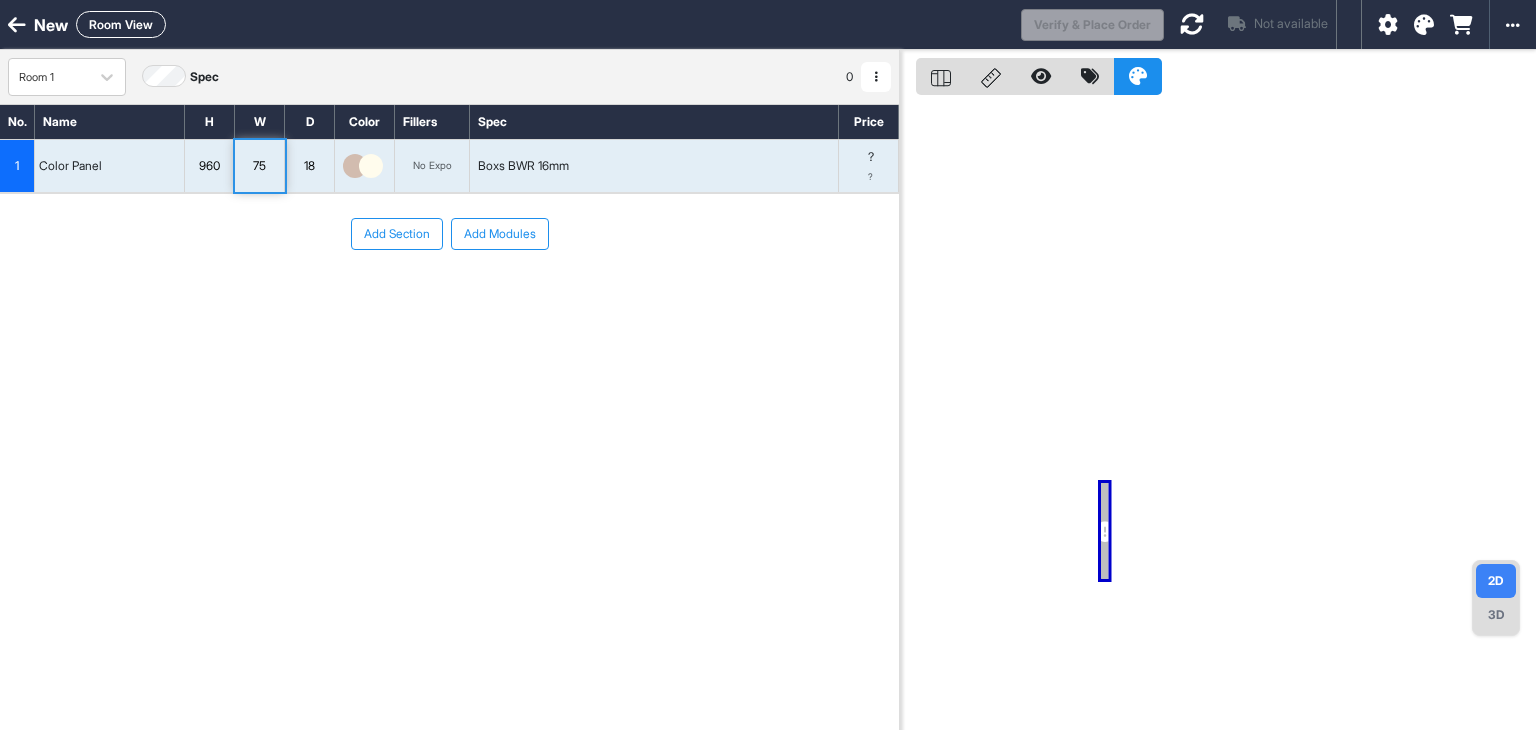 click on "75" at bounding box center [259, 166] 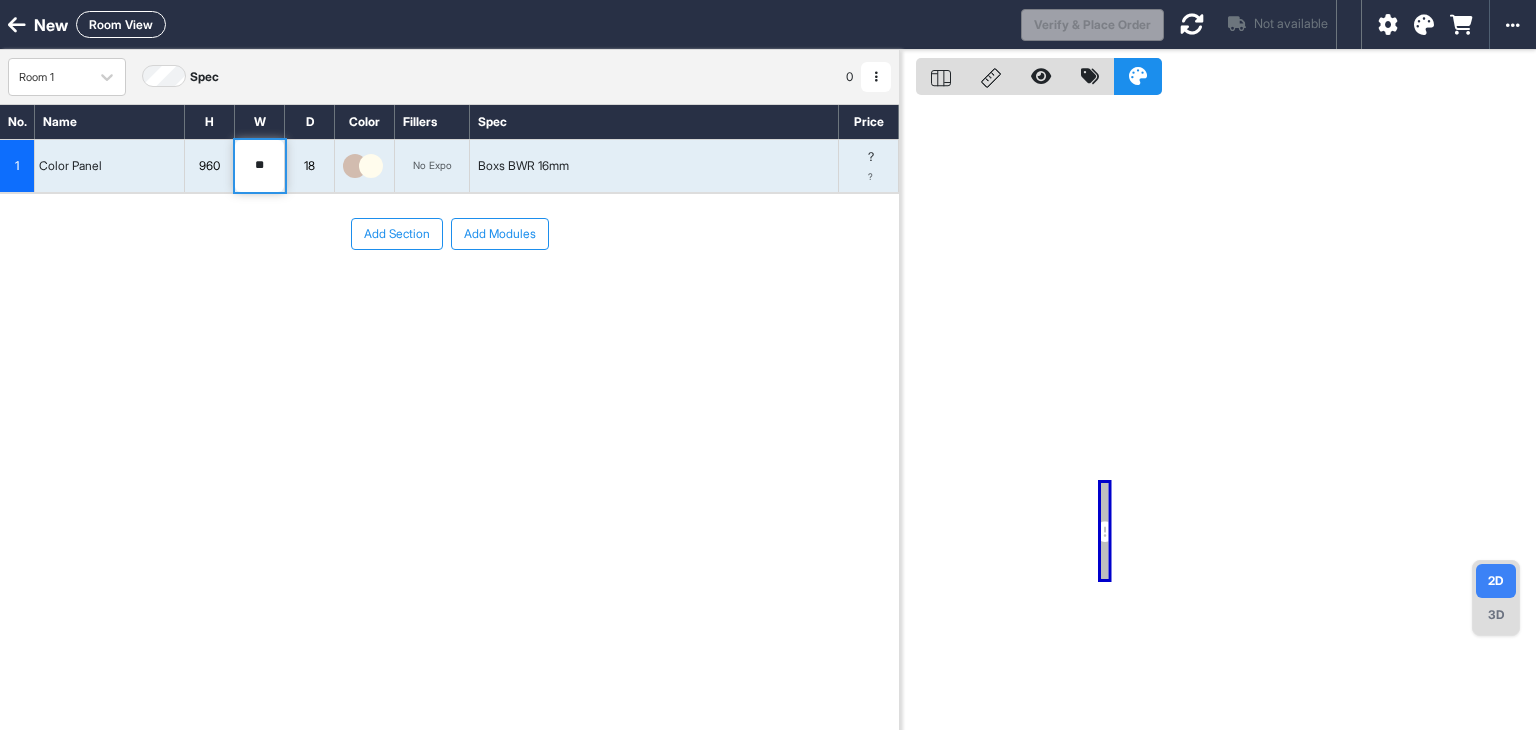 click on "**" at bounding box center (259, 166) 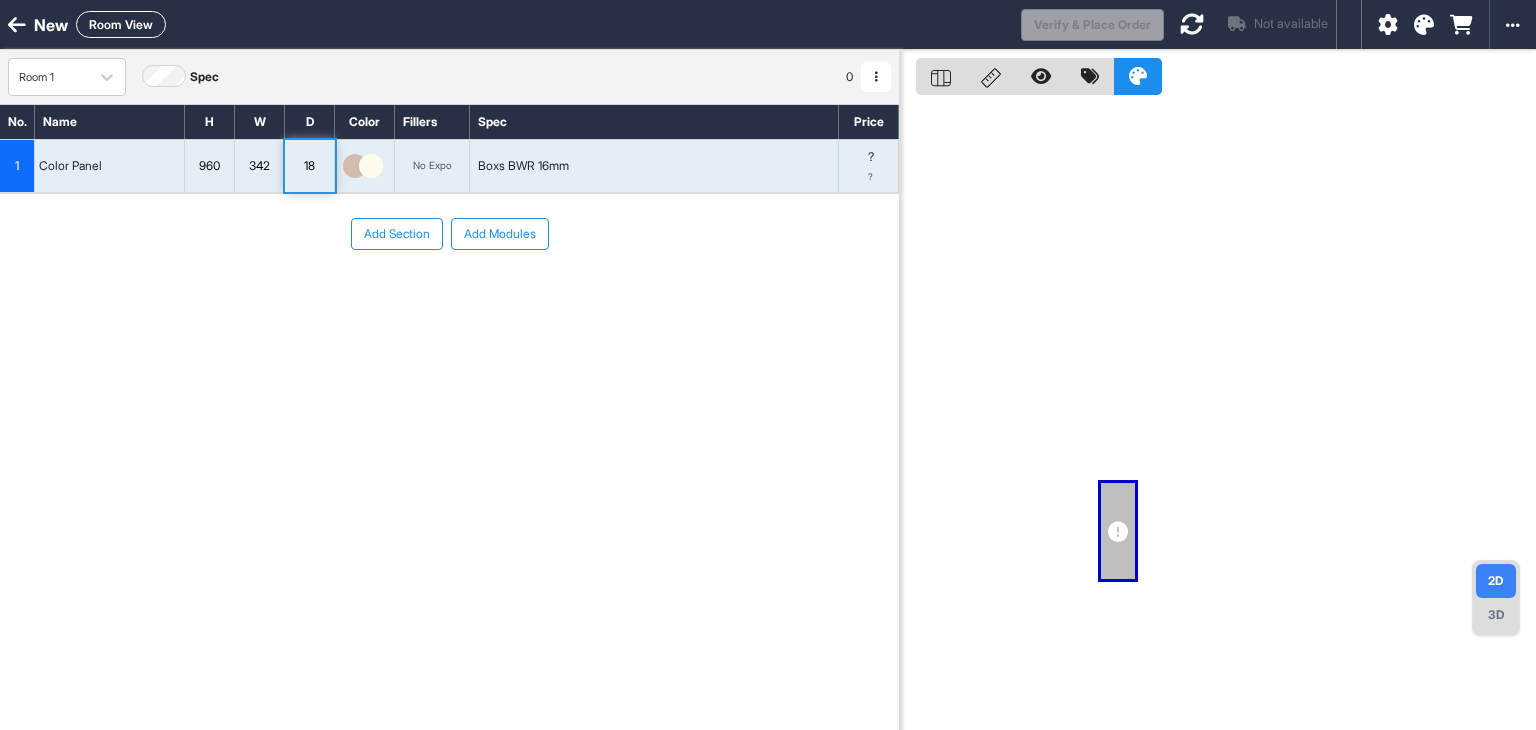 click on "Add Section Add Modules" at bounding box center [449, 294] 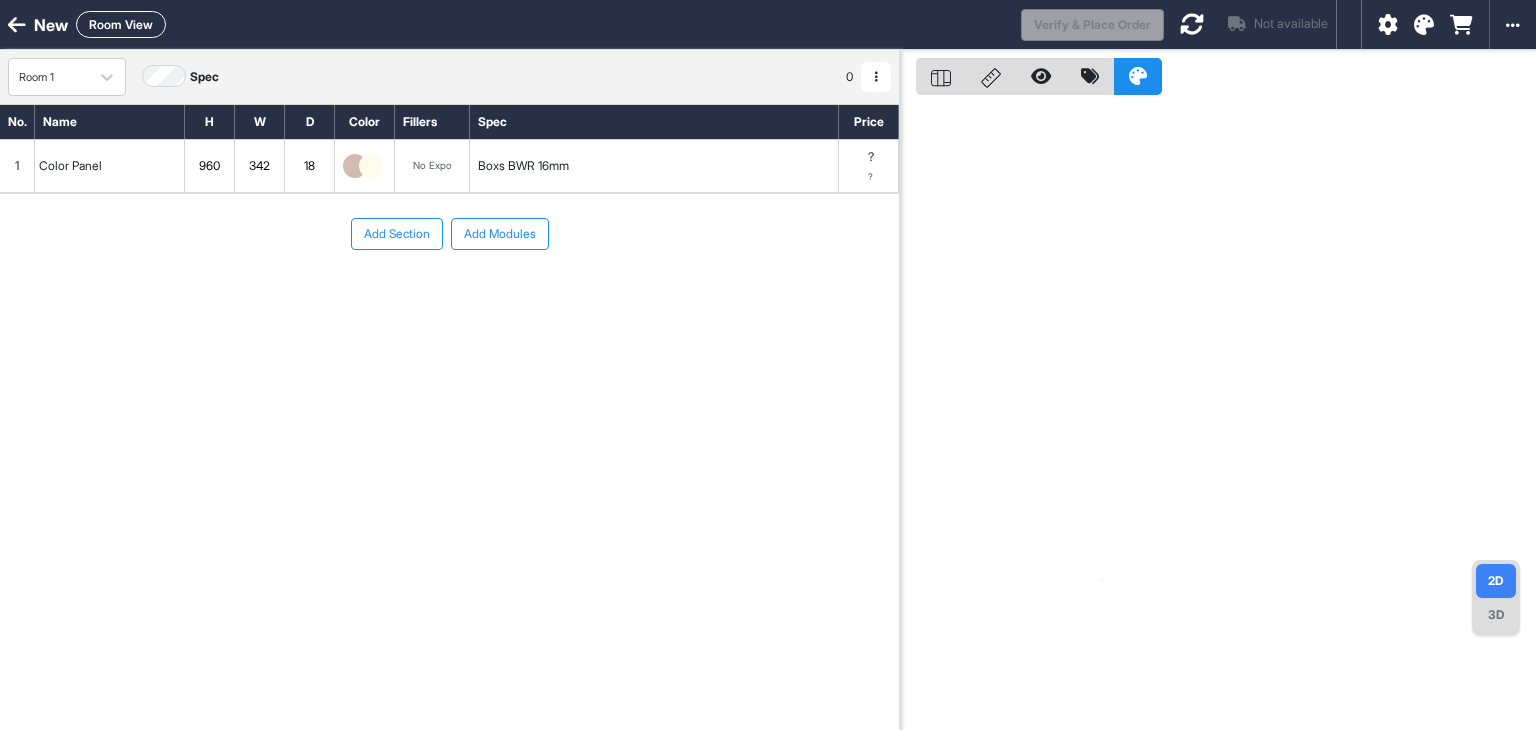 click on "1" at bounding box center [17, 166] 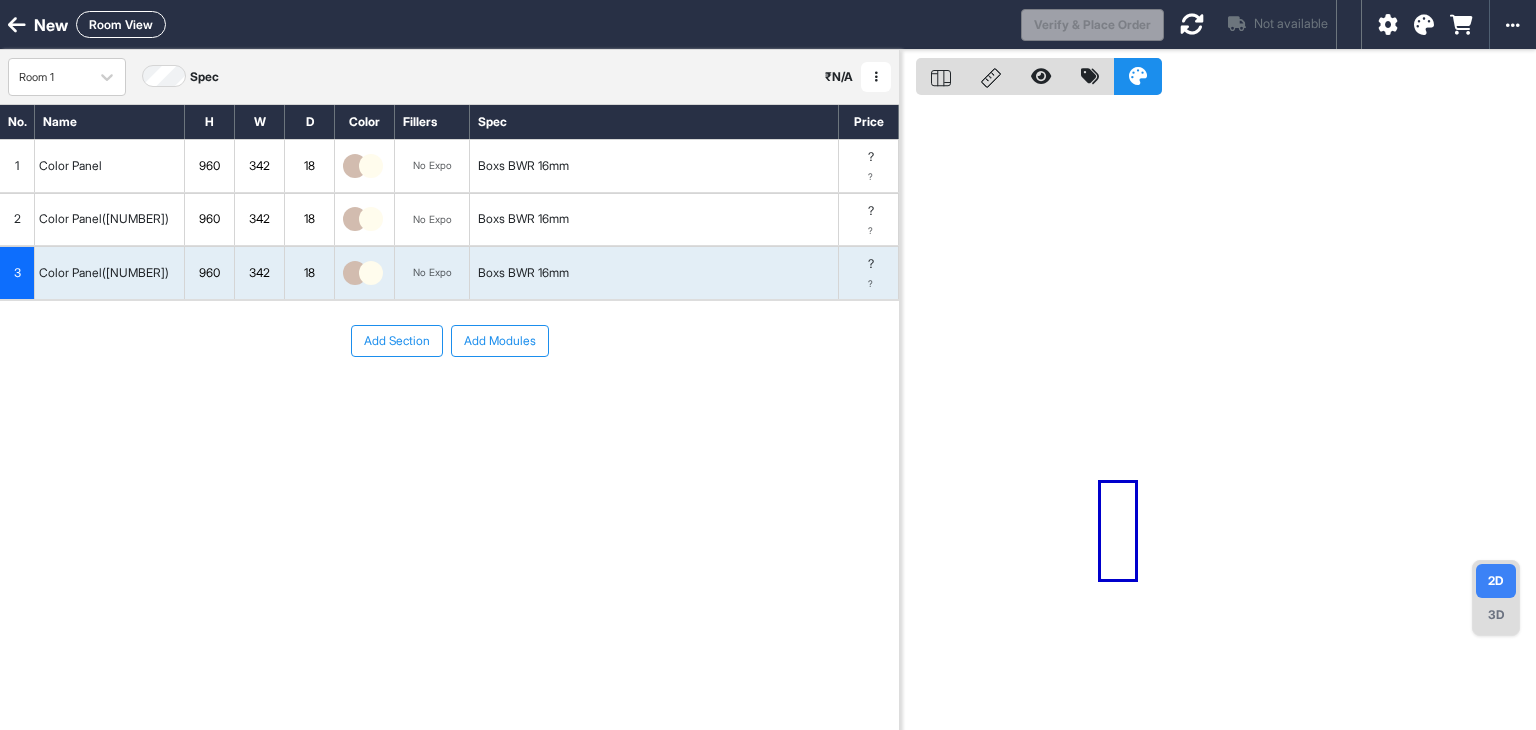 click on "342" at bounding box center [259, 219] 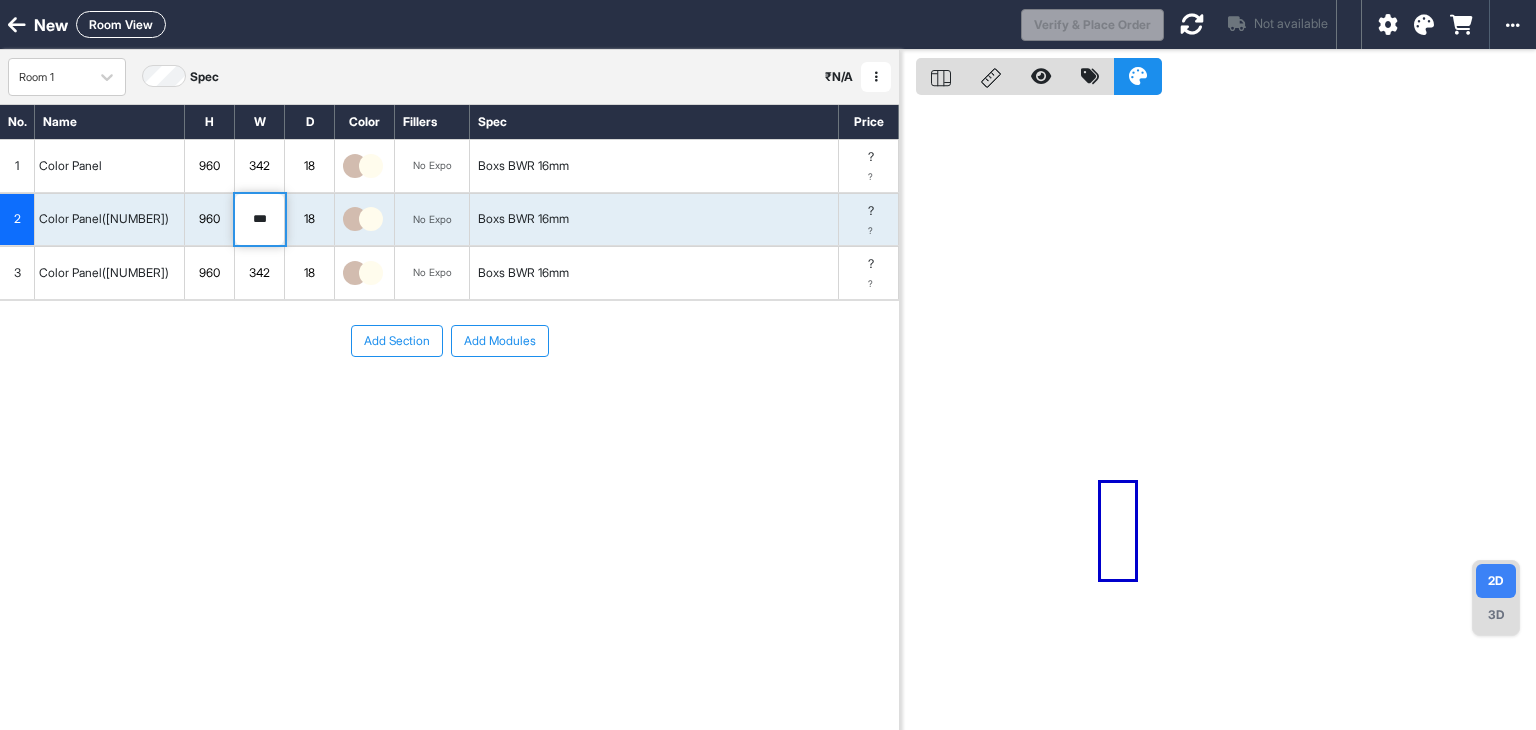 click on "***" at bounding box center [259, 220] 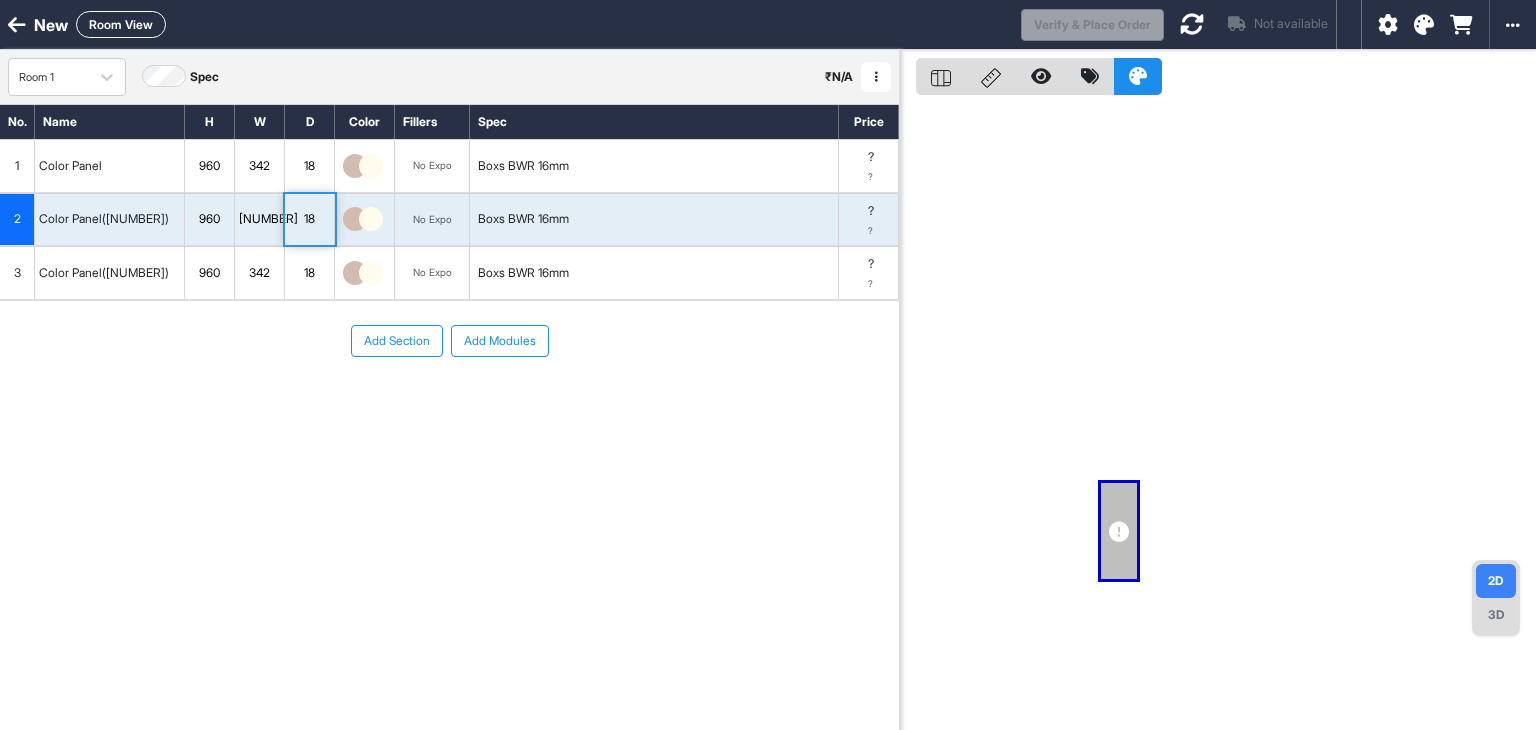 click on "342" at bounding box center [259, 273] 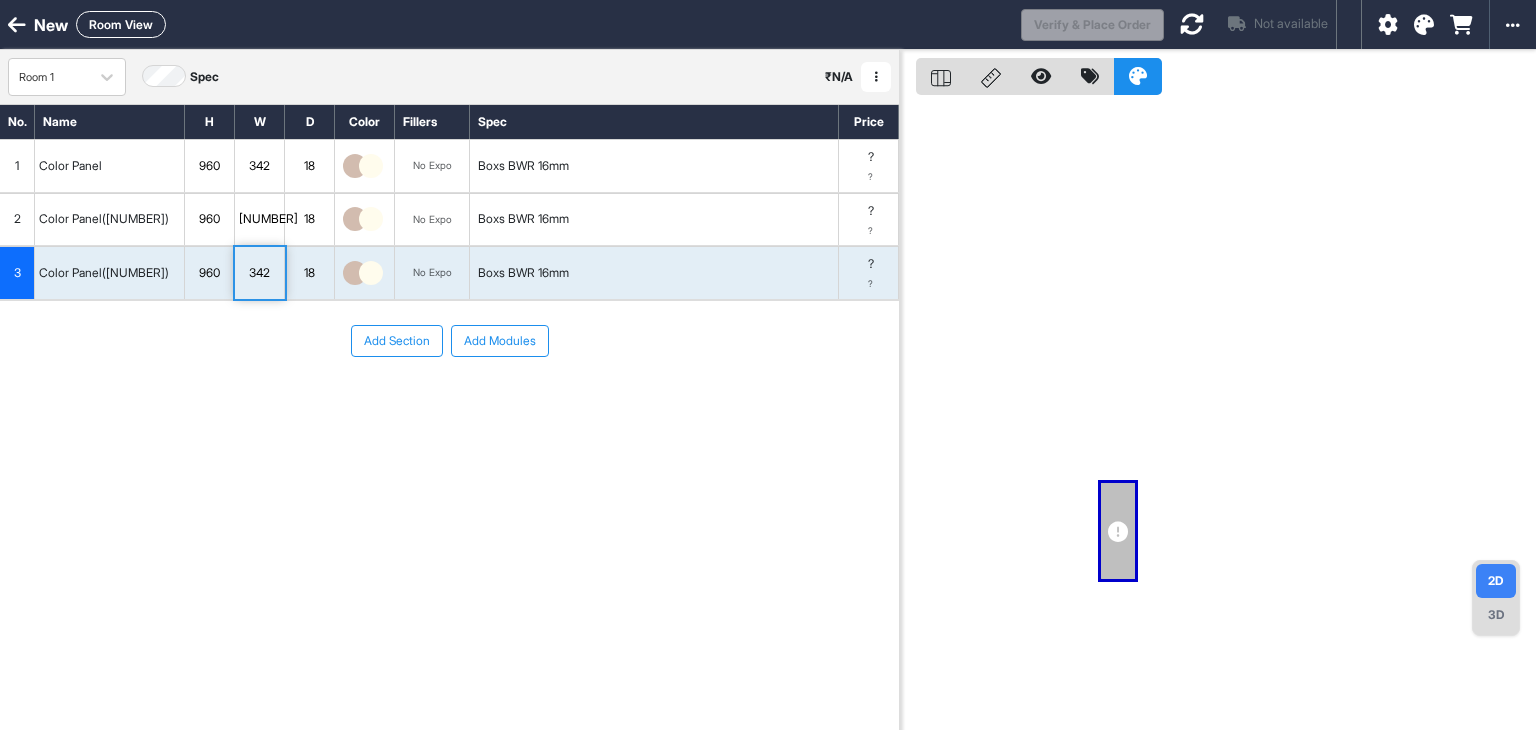 click on "342" at bounding box center (259, 273) 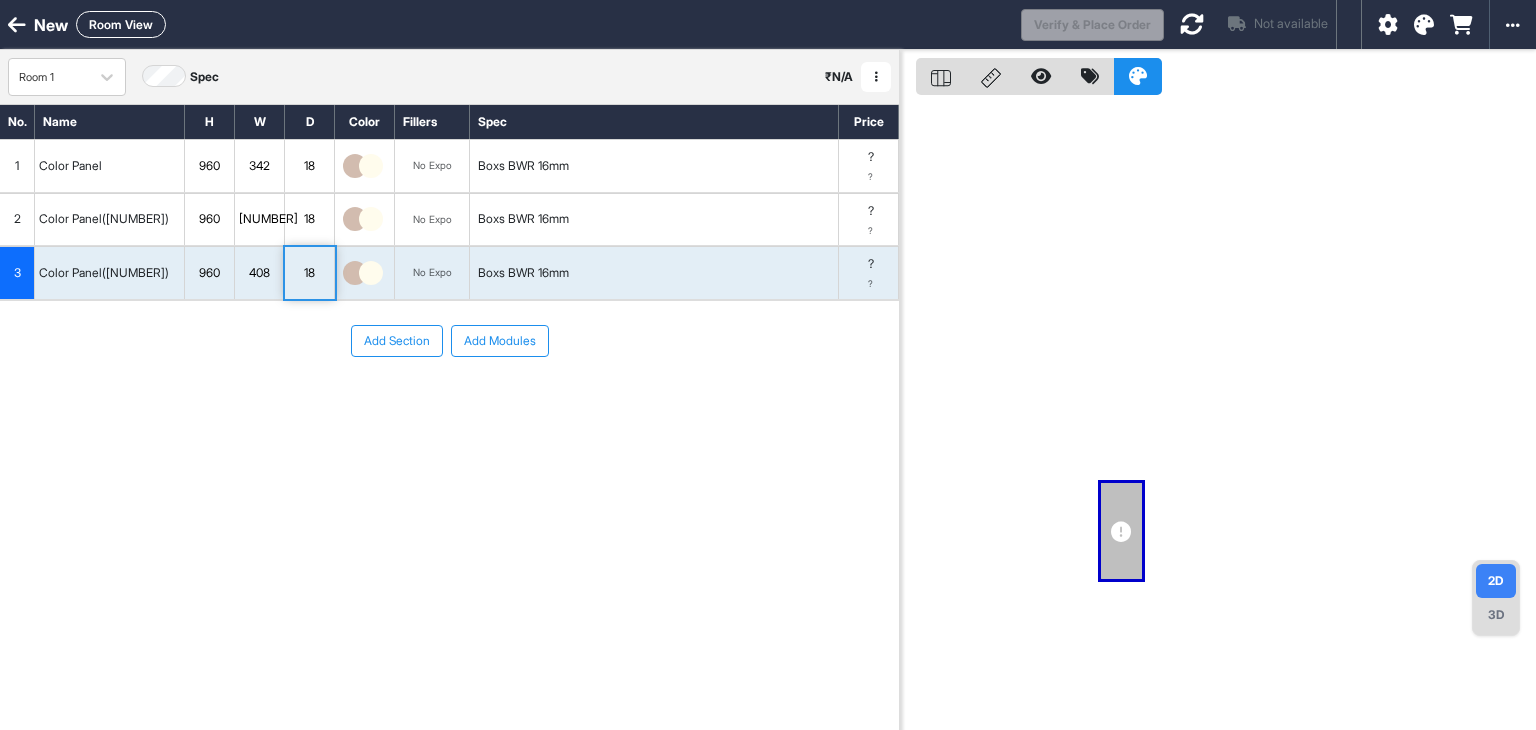 drag, startPoint x: 220, startPoint y: 387, endPoint x: 116, endPoint y: 325, distance: 121.07848 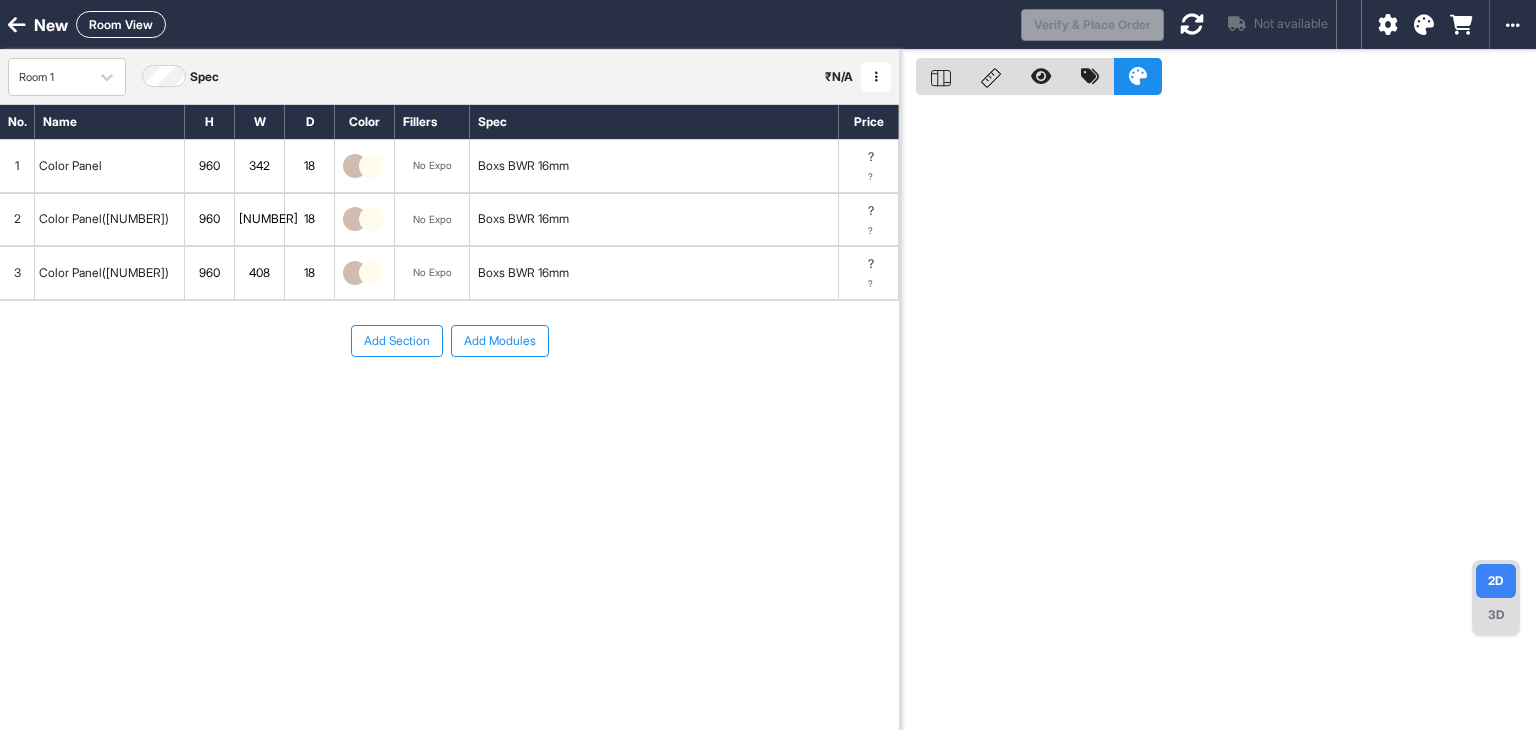 click on "3" at bounding box center (17, 166) 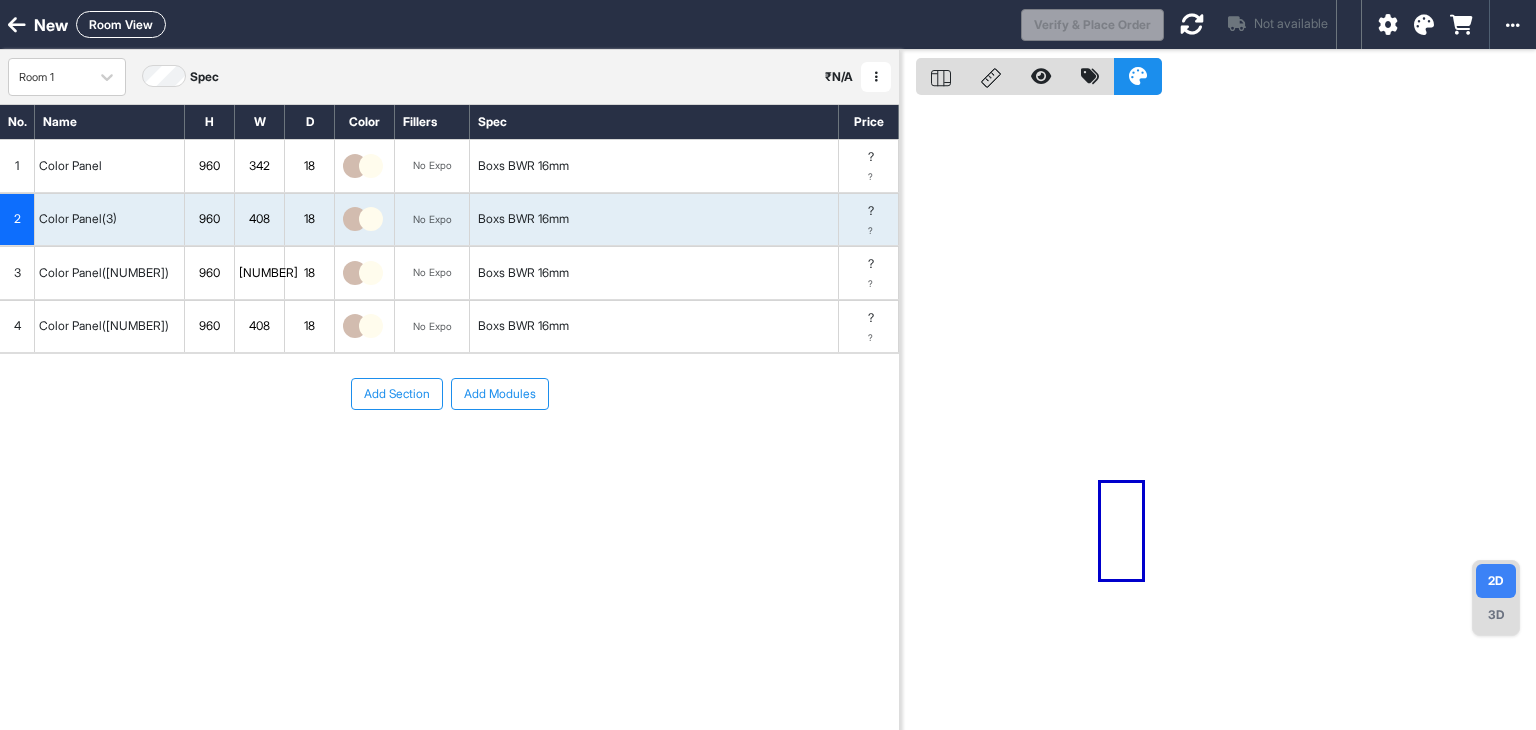 click on "408" at bounding box center [259, 326] 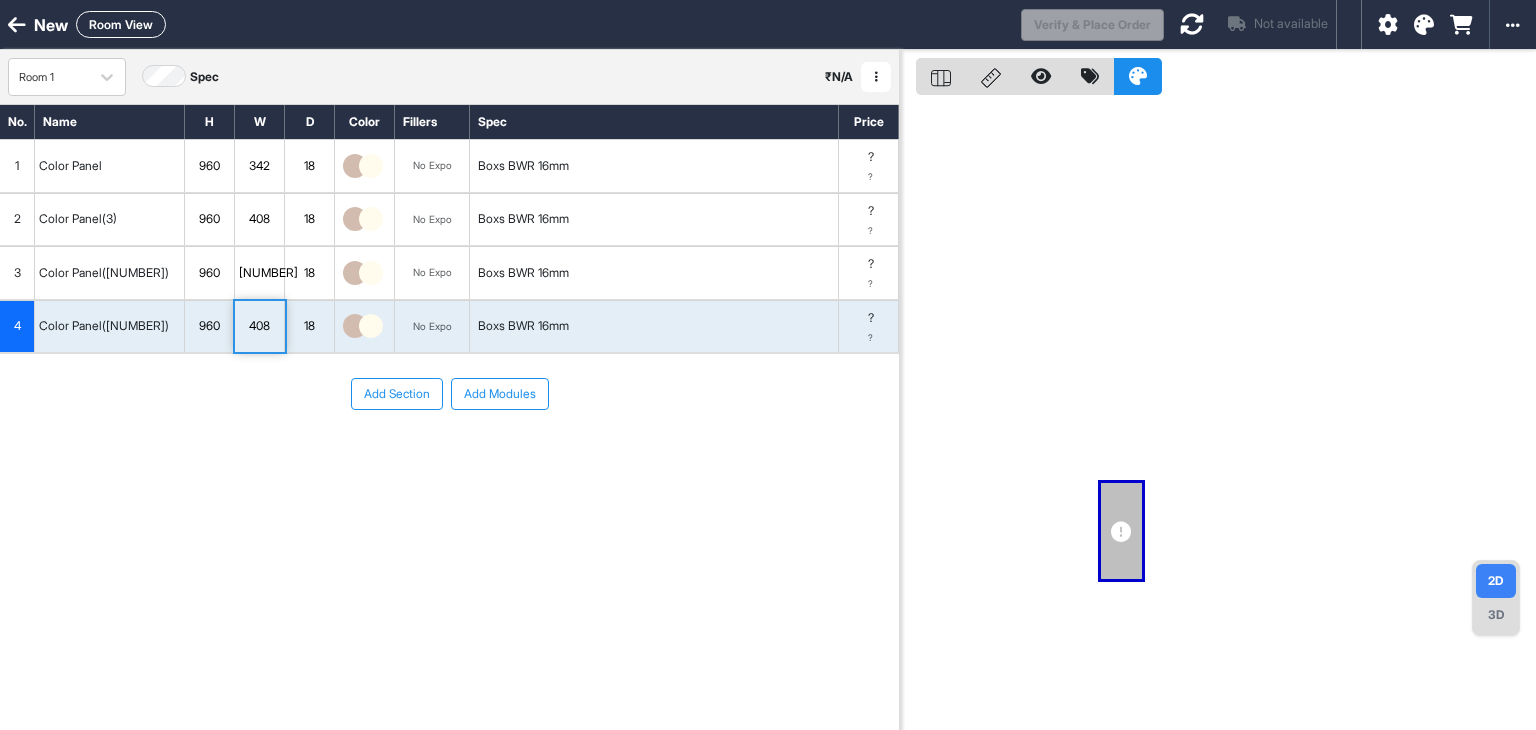 click on "408" at bounding box center [259, 326] 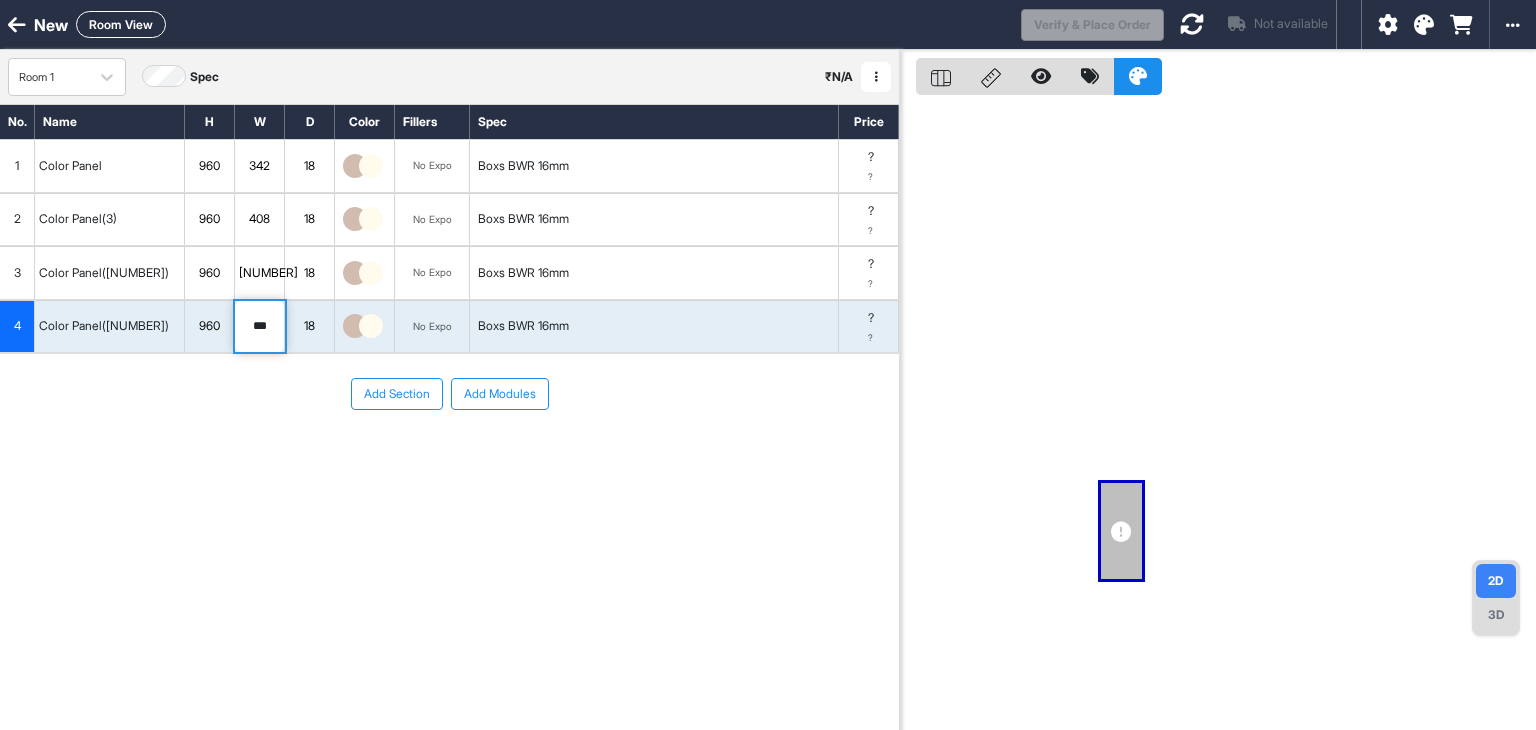 click on "***" at bounding box center [259, 327] 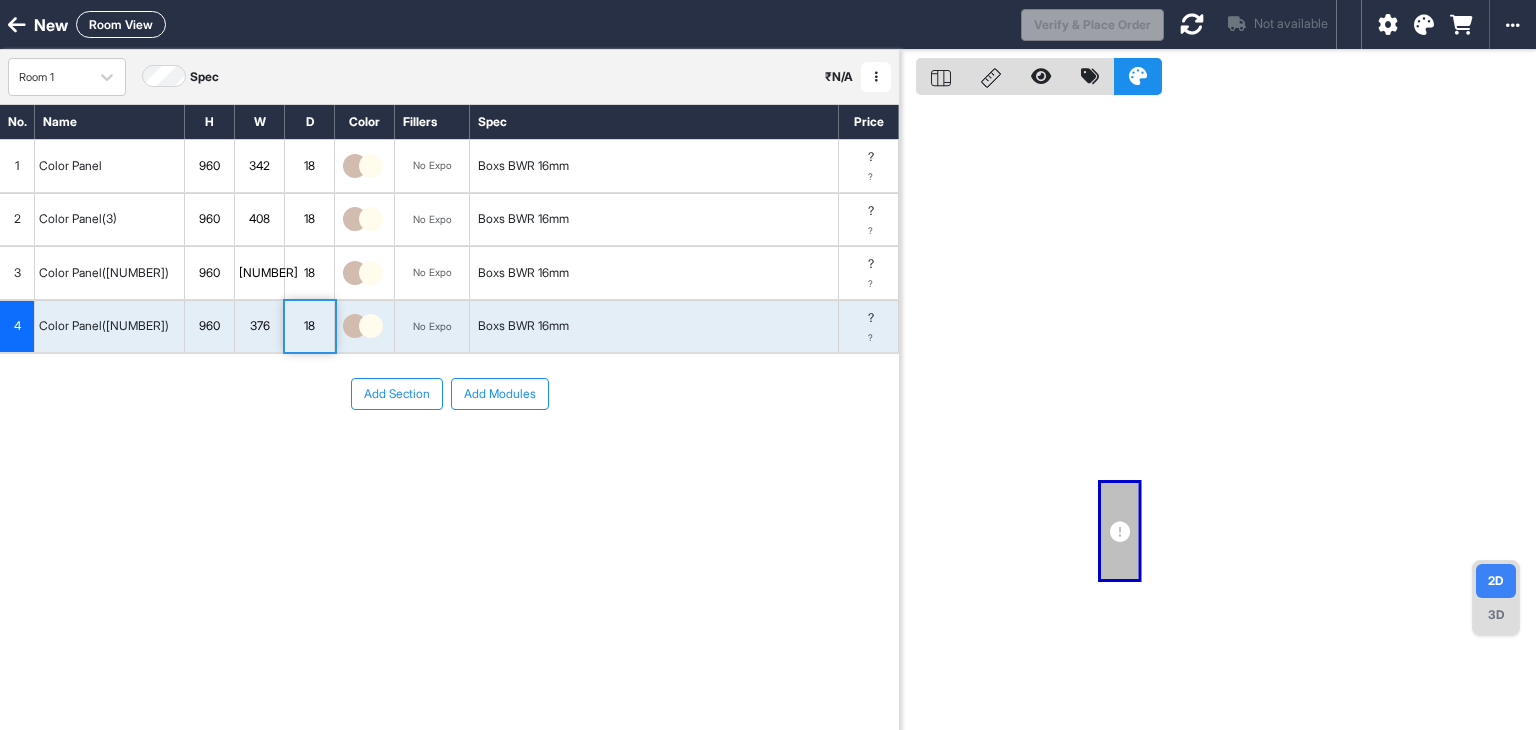 click on "Add Section Add Modules" at bounding box center (449, 394) 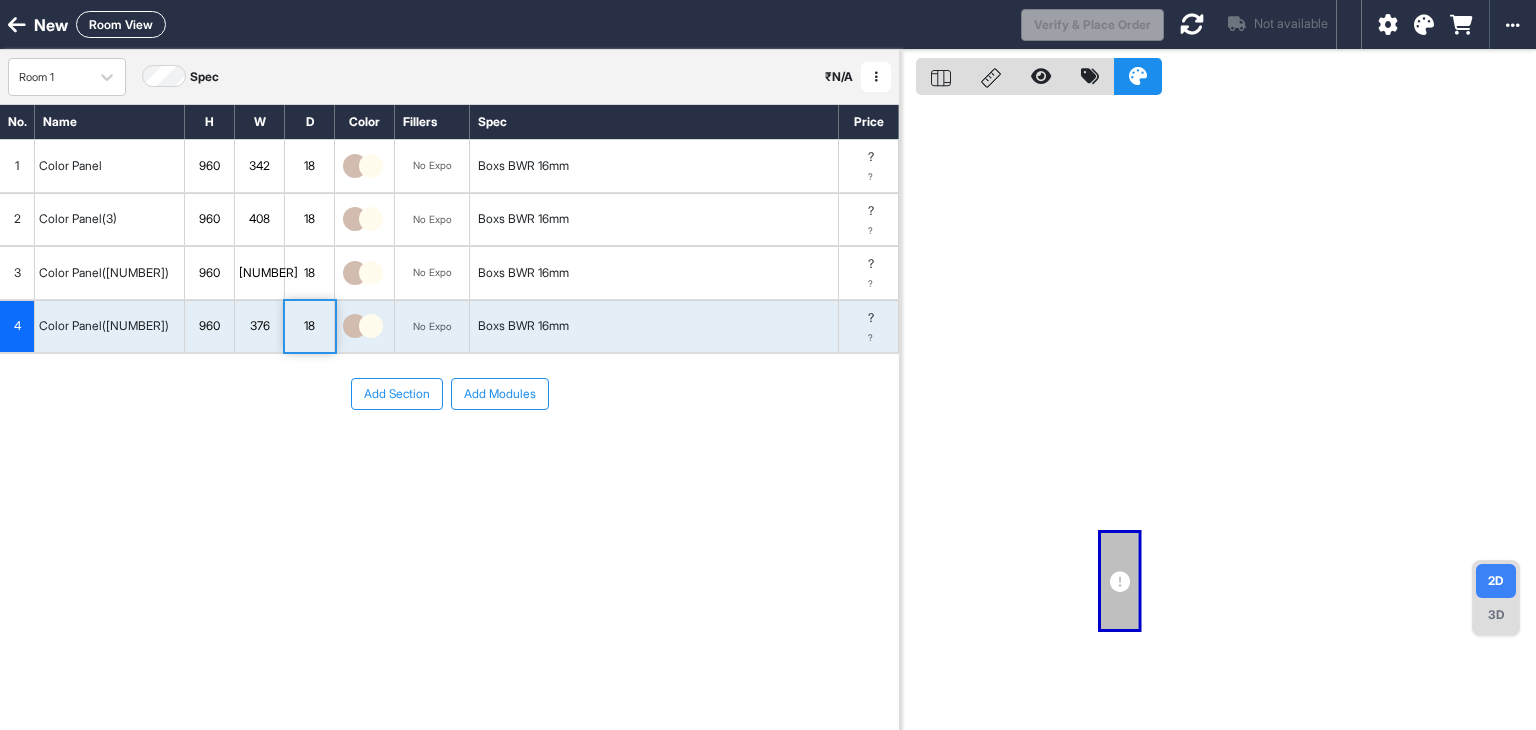 click at bounding box center (1424, 25) 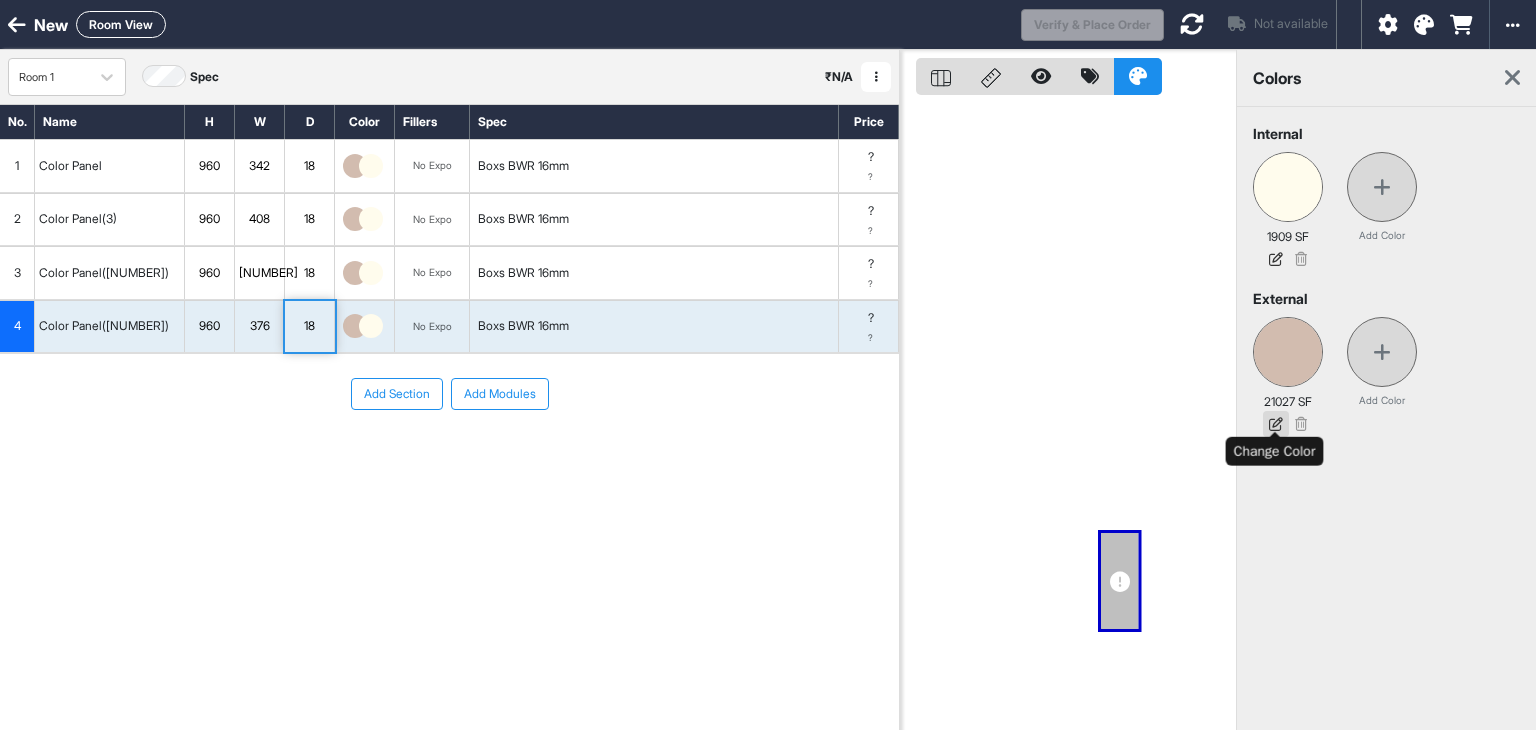 click at bounding box center (1276, 424) 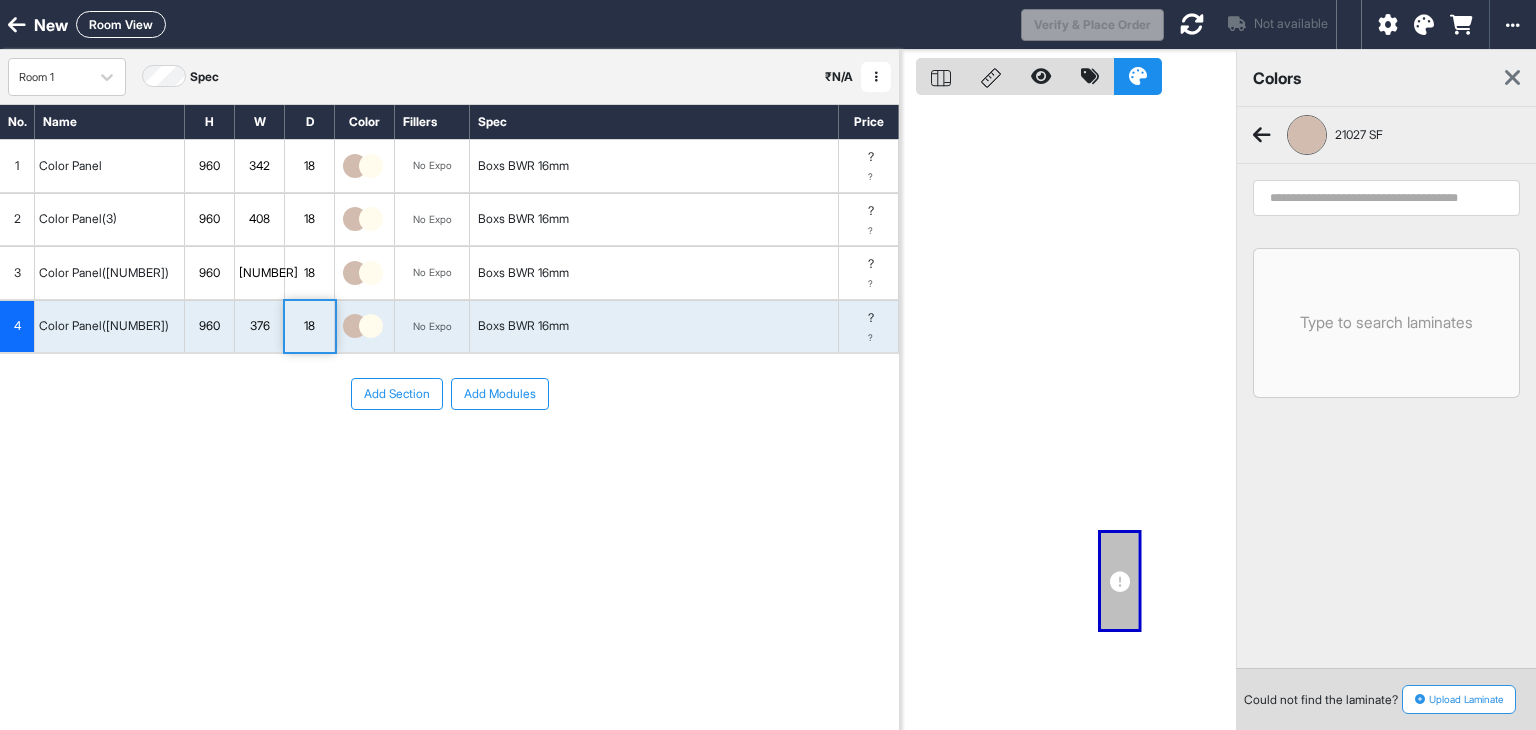 click at bounding box center (1386, 198) 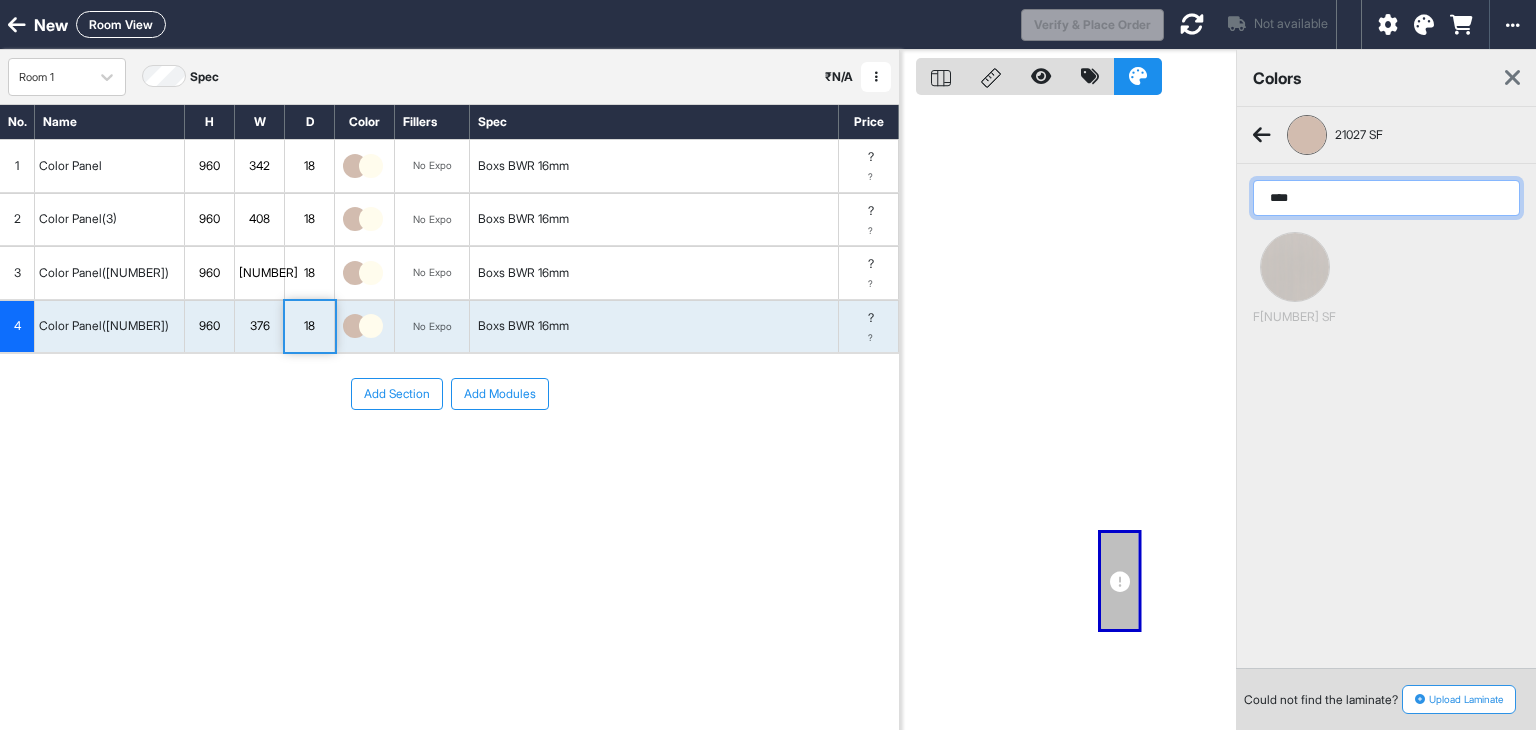 type on "****" 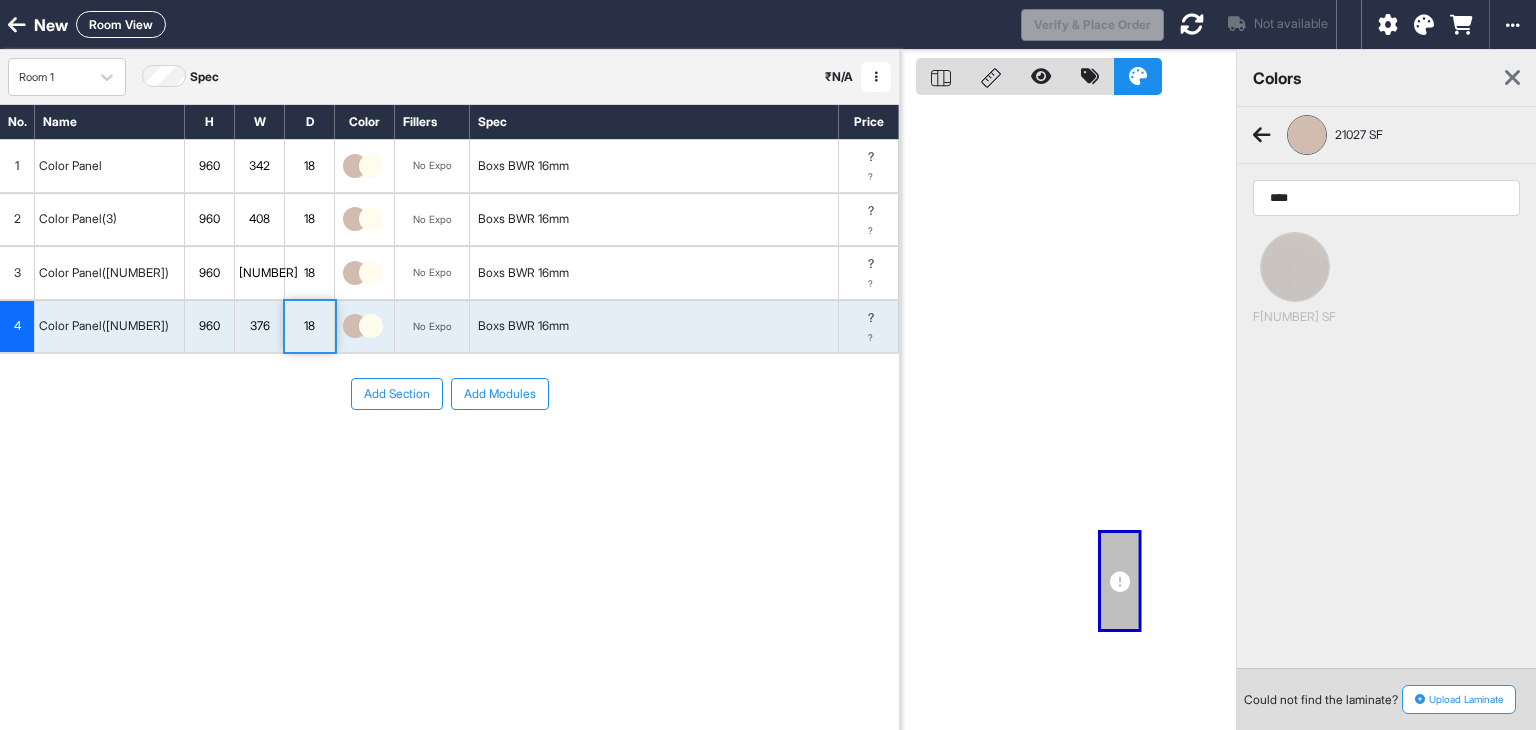click at bounding box center [1295, 267] 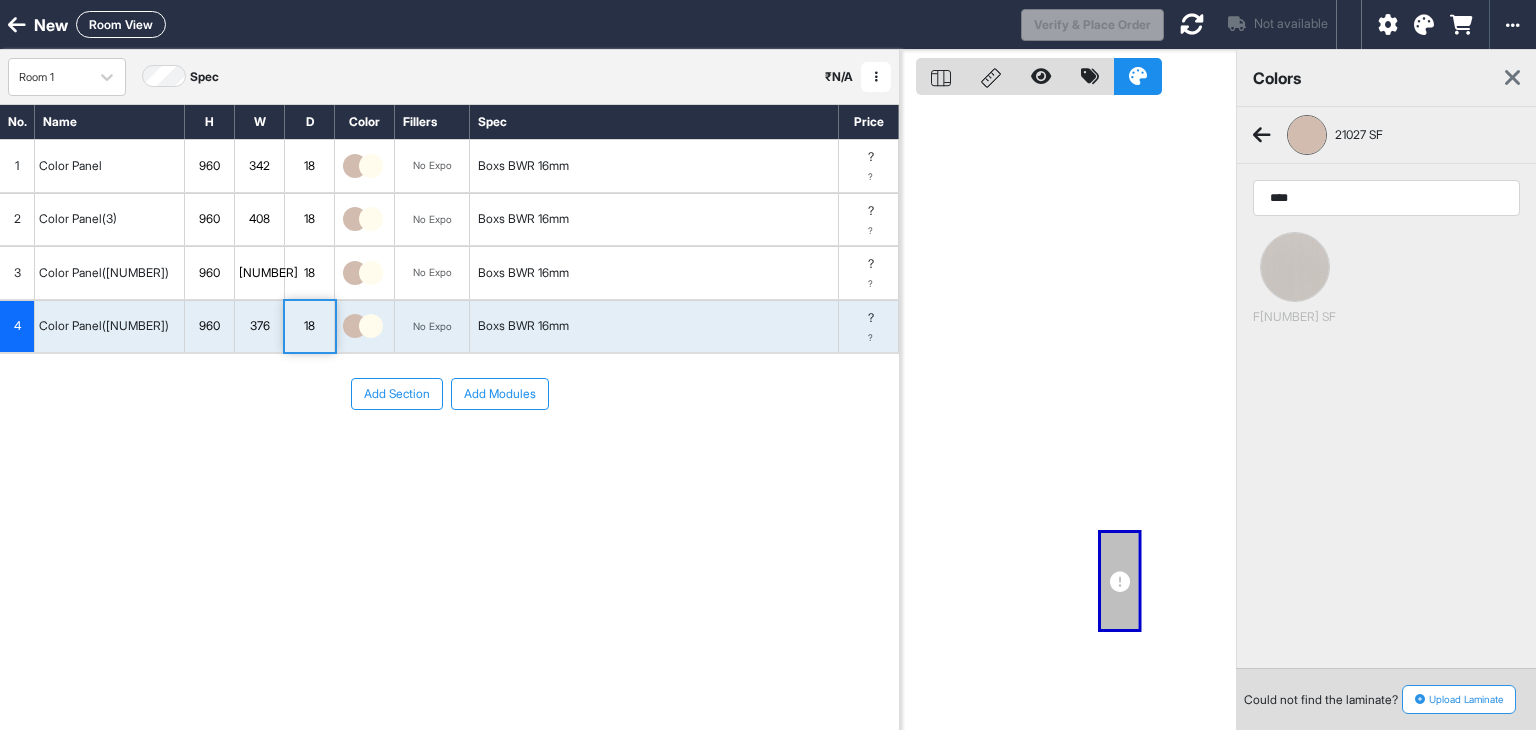 click at bounding box center [1262, 135] 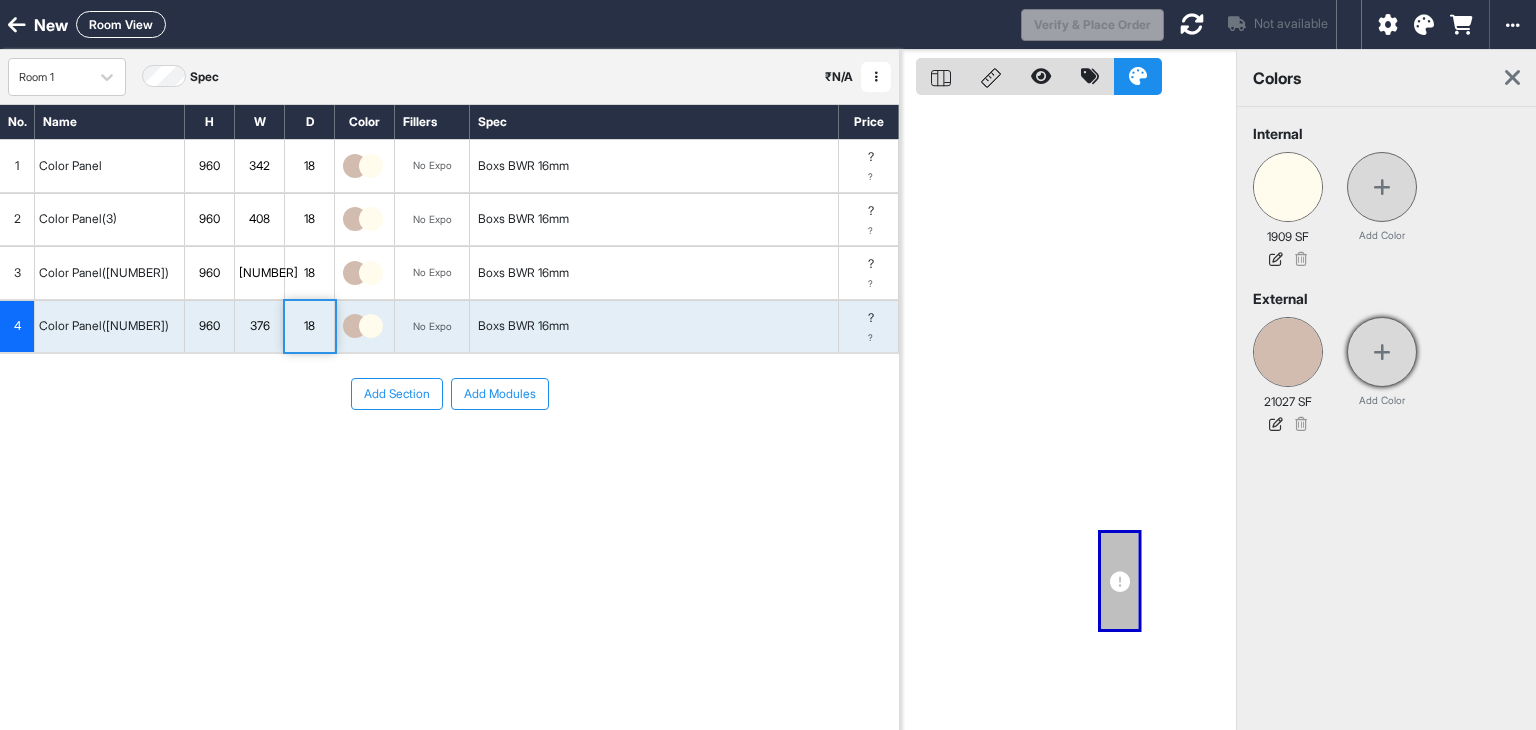 click at bounding box center [1382, 352] 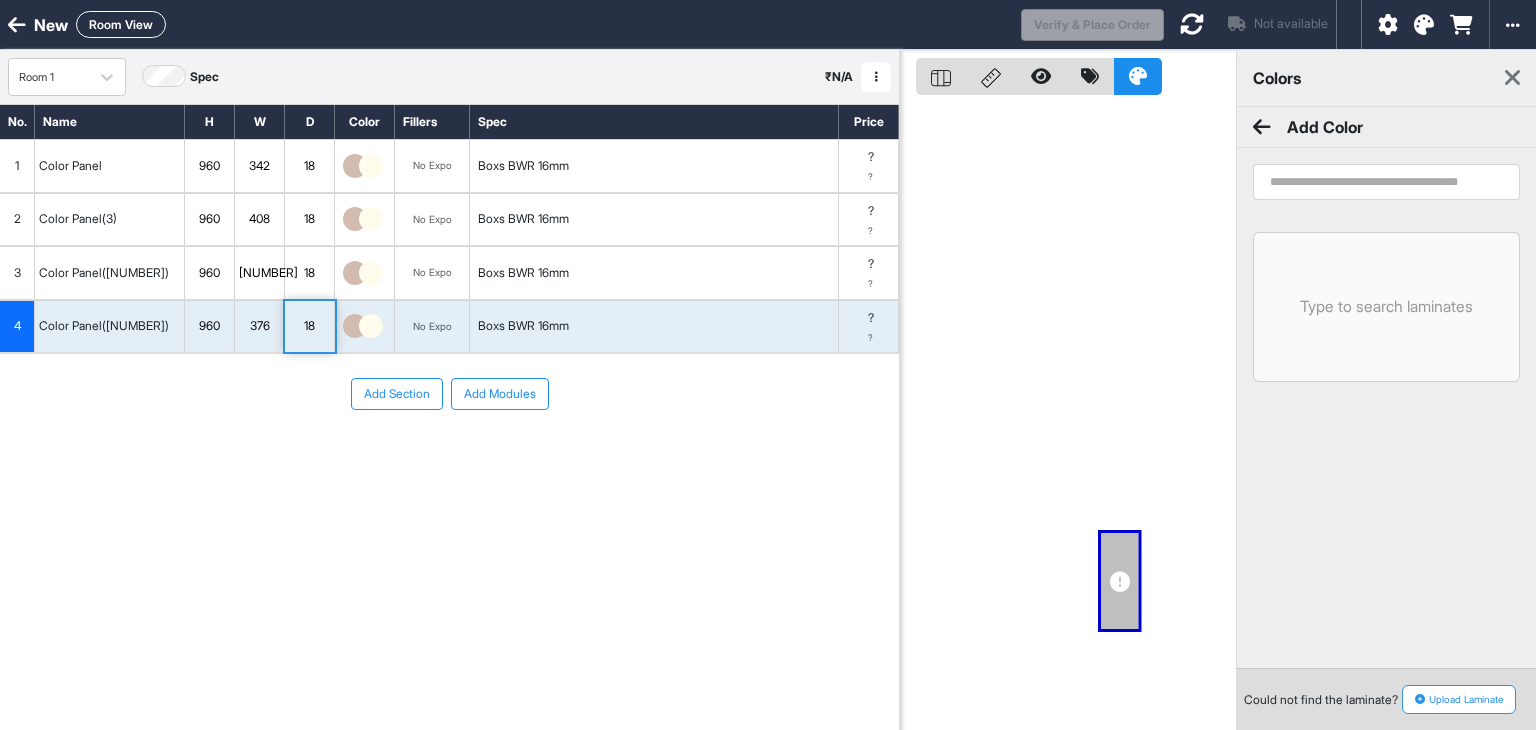 click at bounding box center [1386, 182] 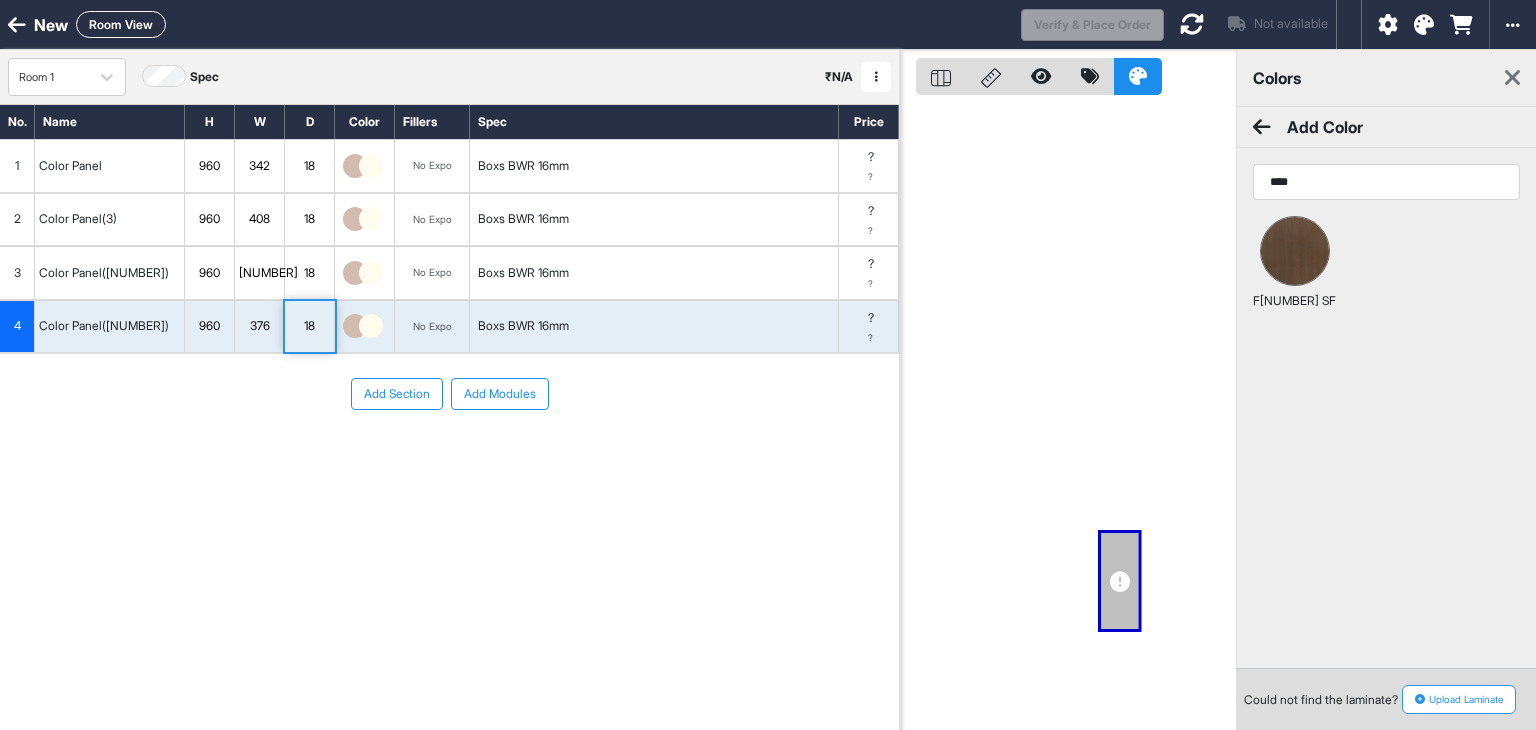 type on "****" 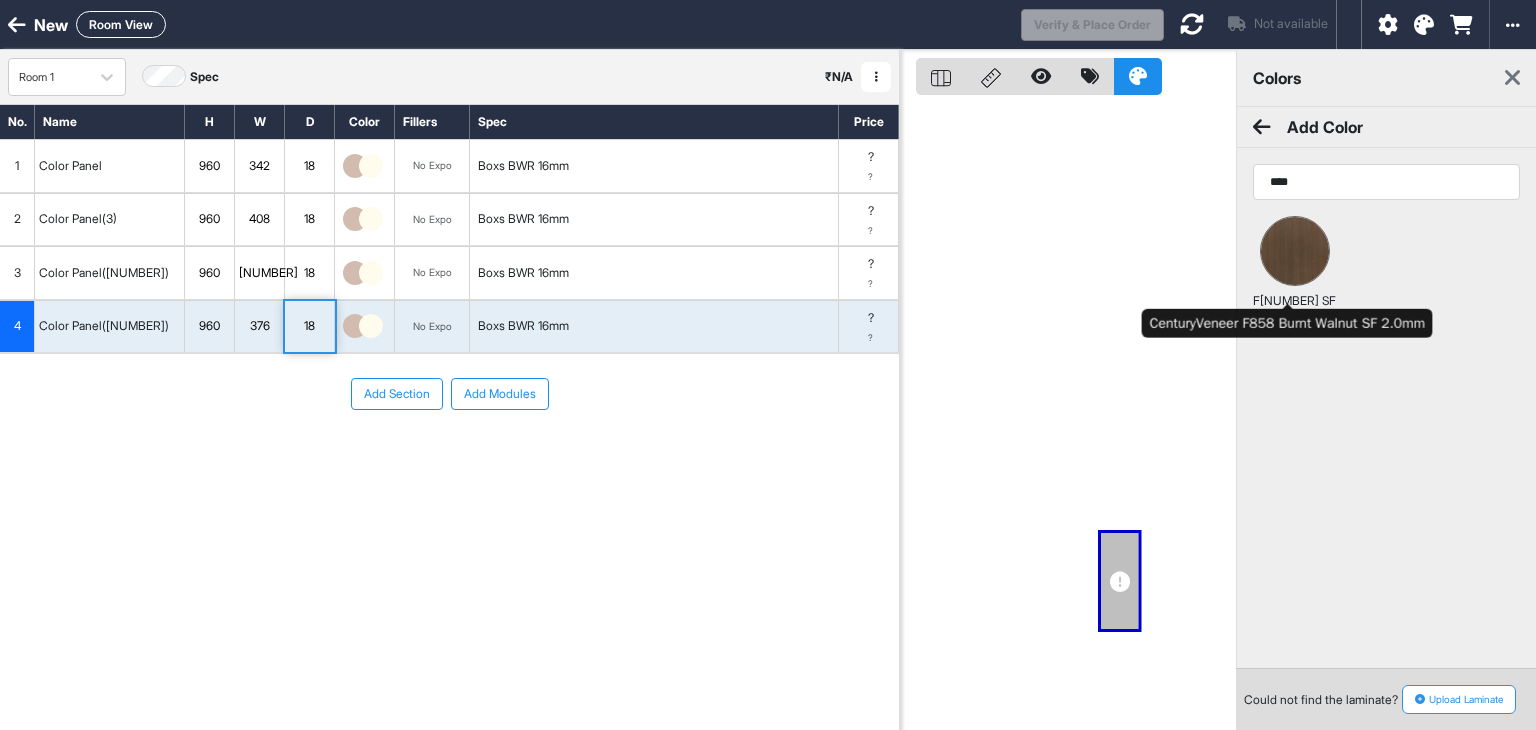 click at bounding box center (1295, 251) 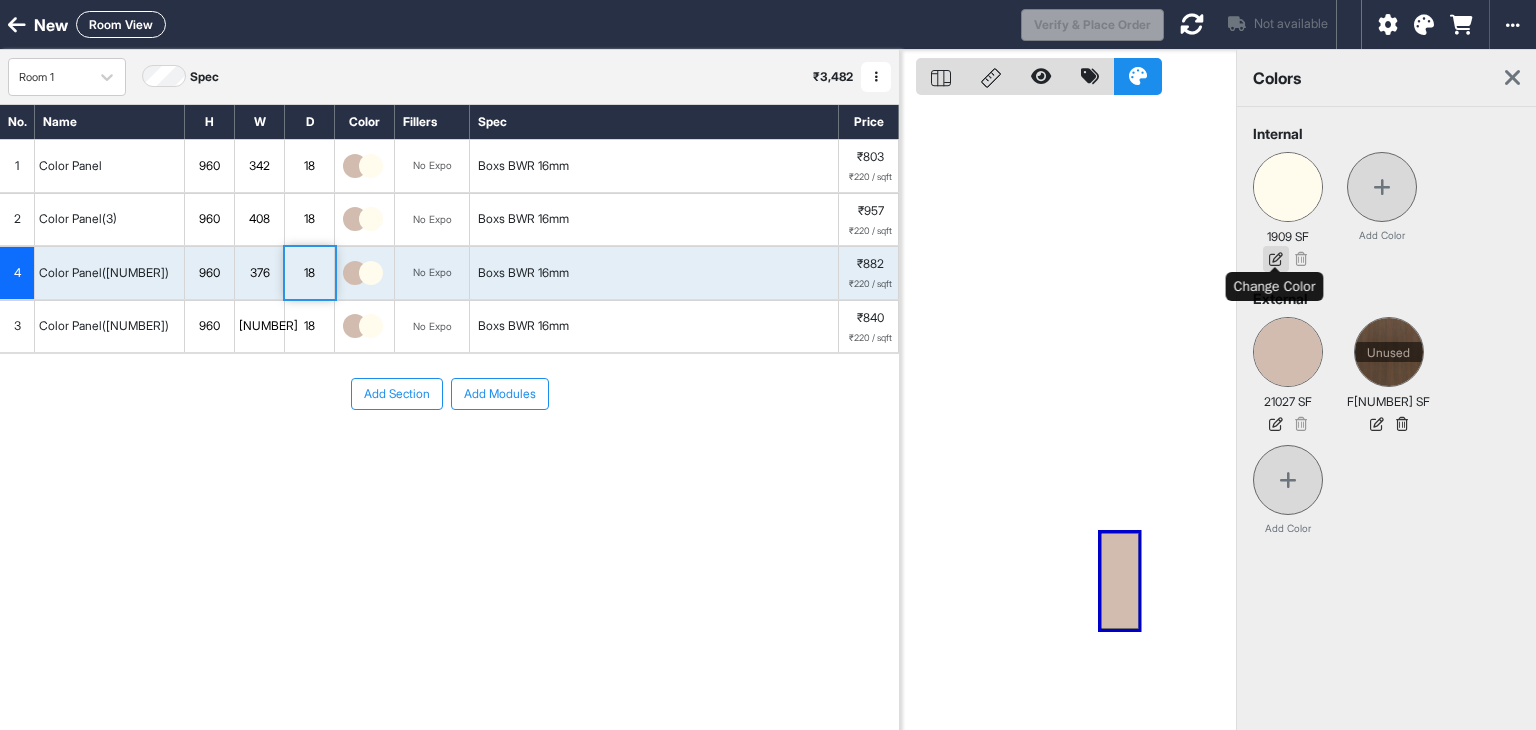 click at bounding box center [1276, 259] 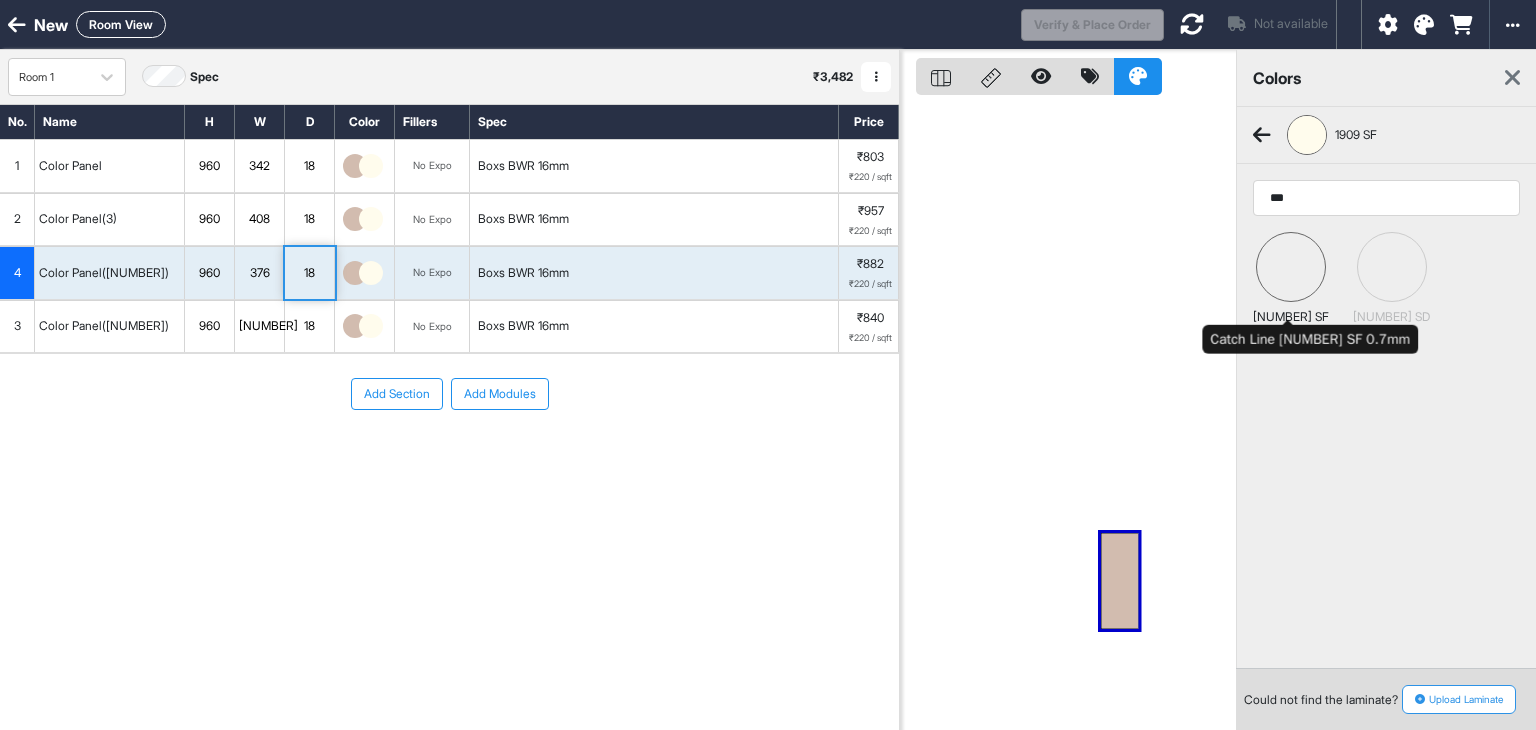 type on "***" 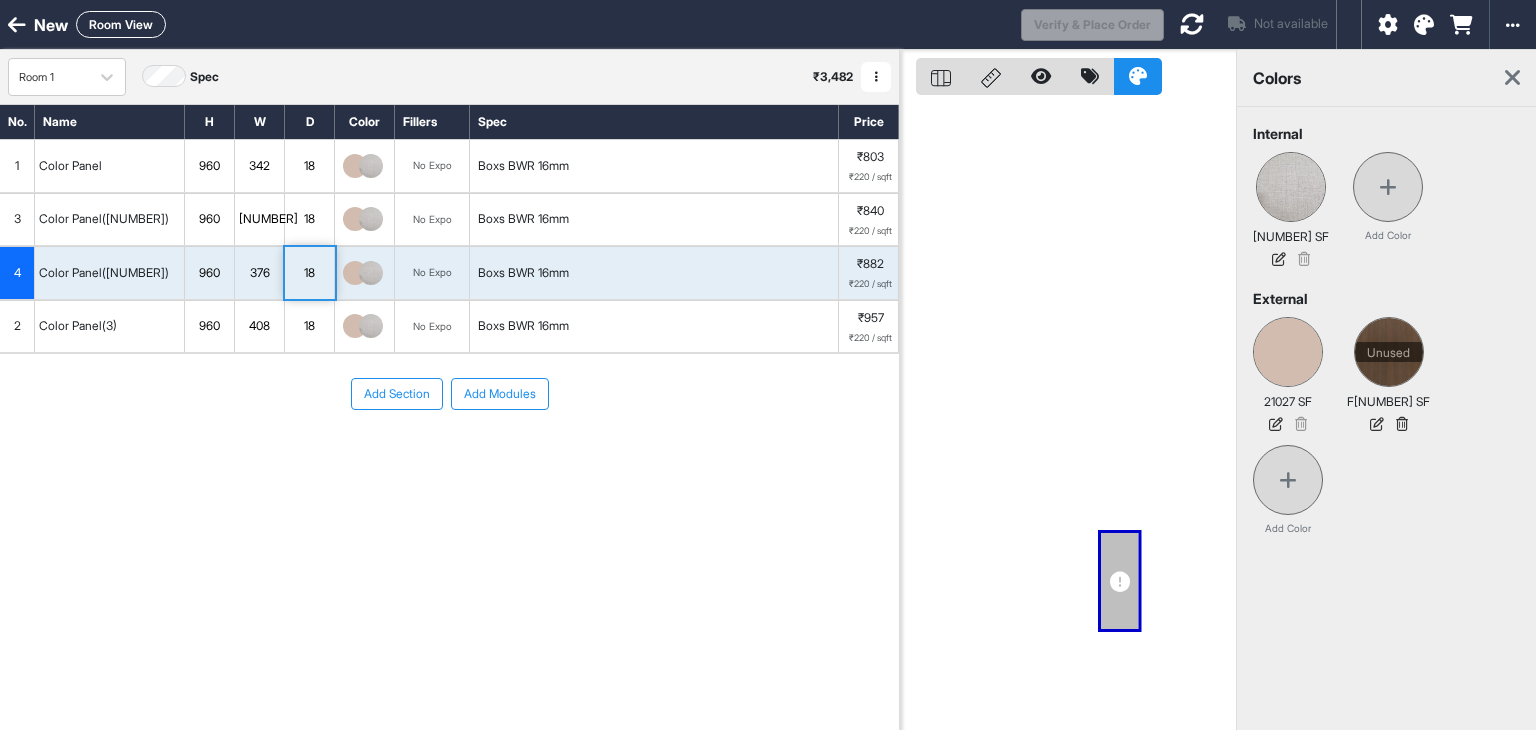 click at bounding box center (355, 166) 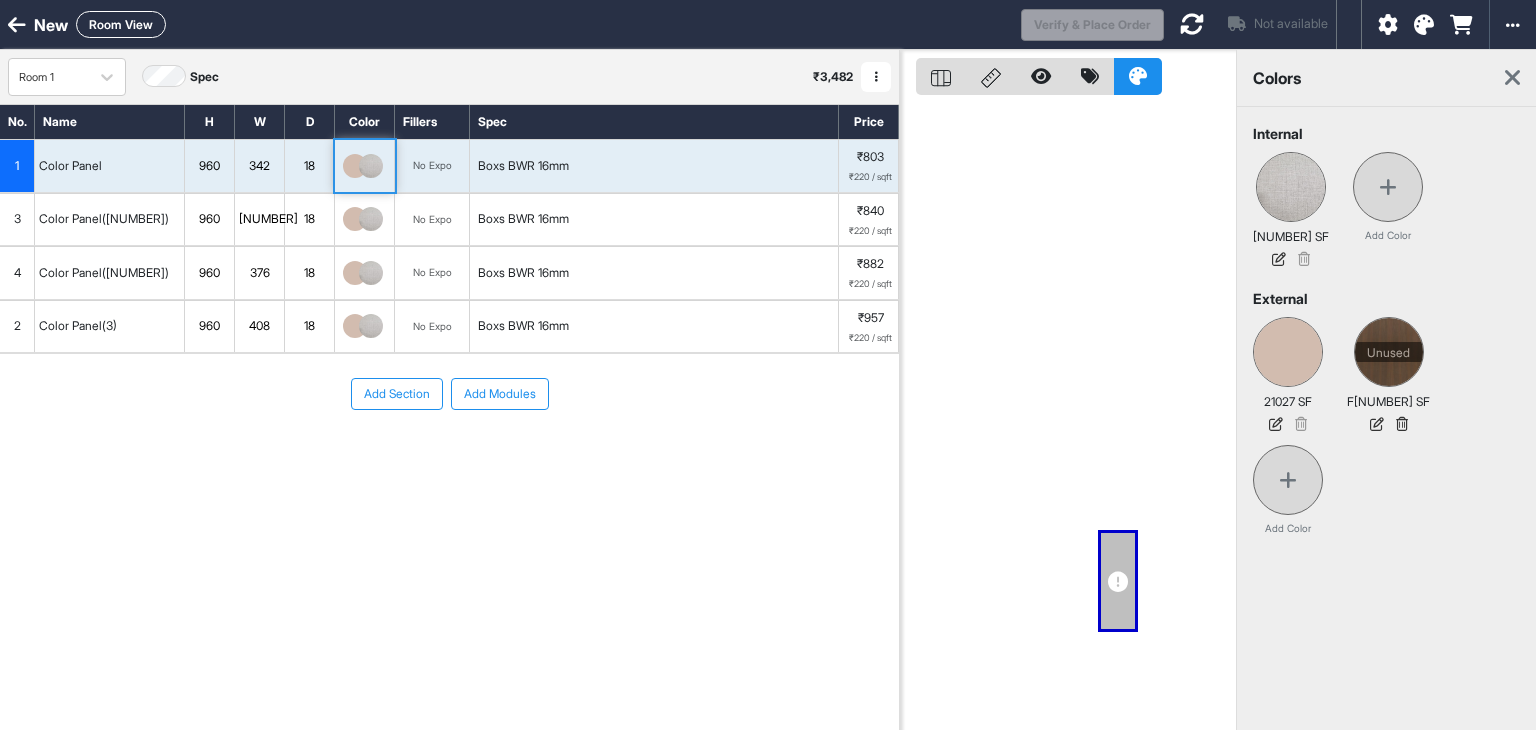 click at bounding box center (355, 166) 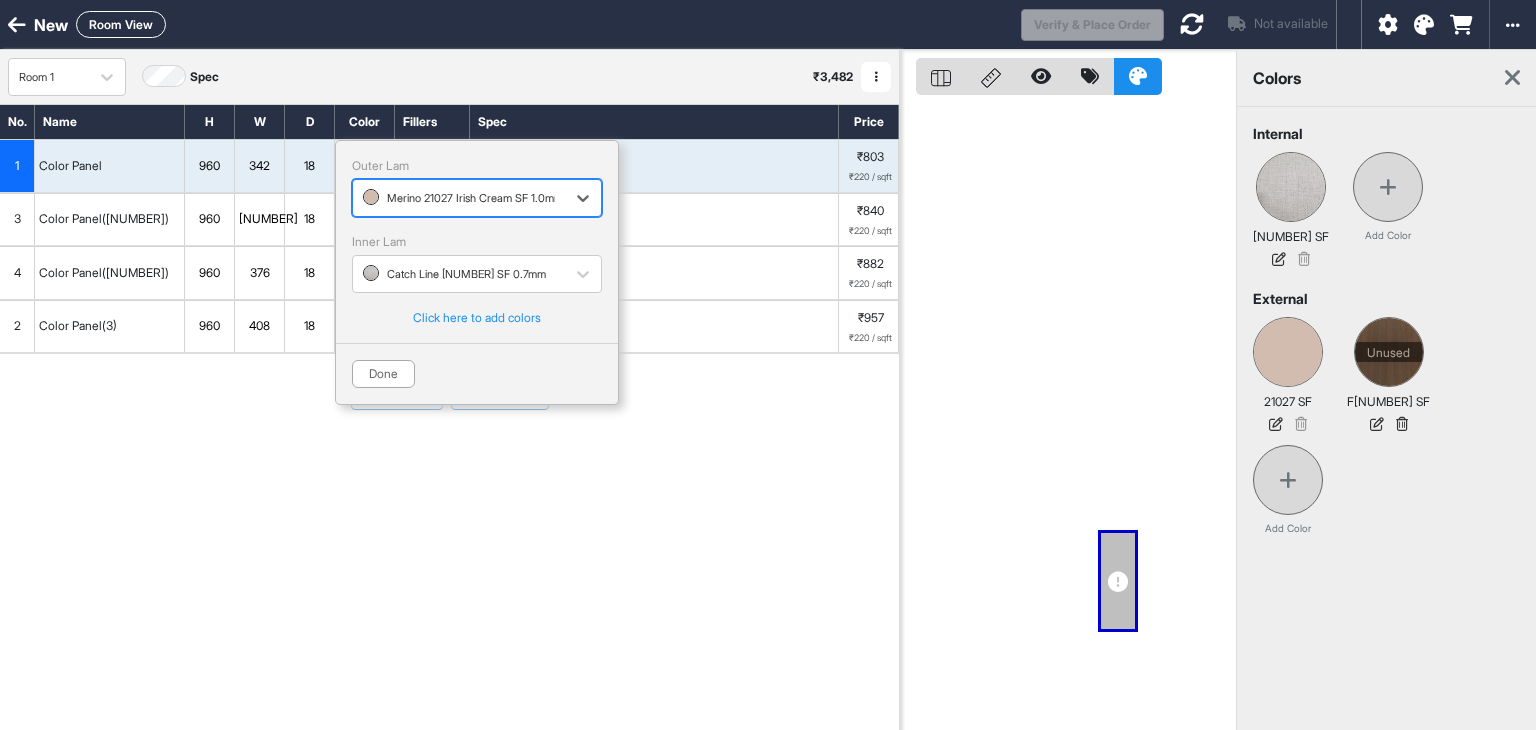click at bounding box center (459, 198) 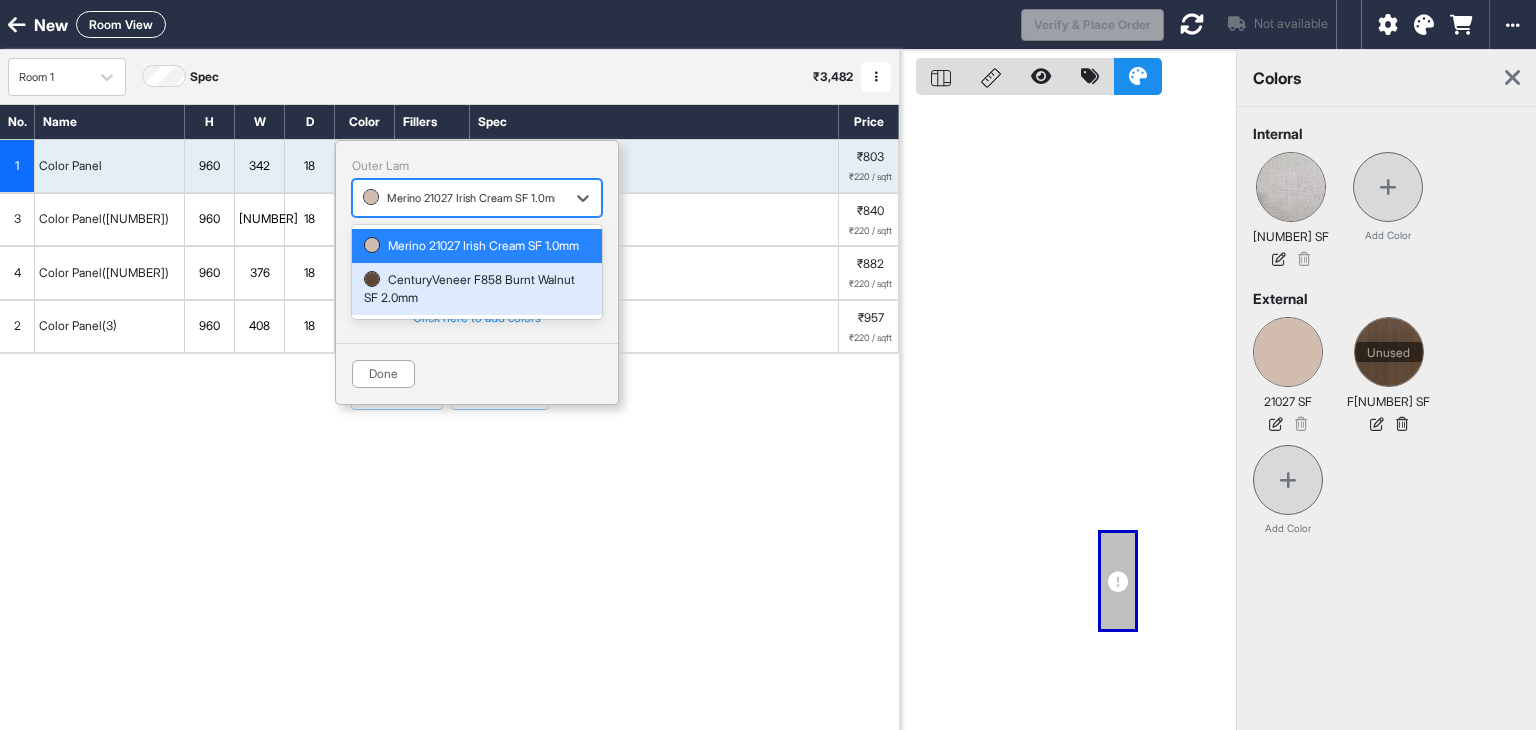 click on "CenturyVeneer F858 Burnt Walnut SF 2.0mm" at bounding box center [477, 289] 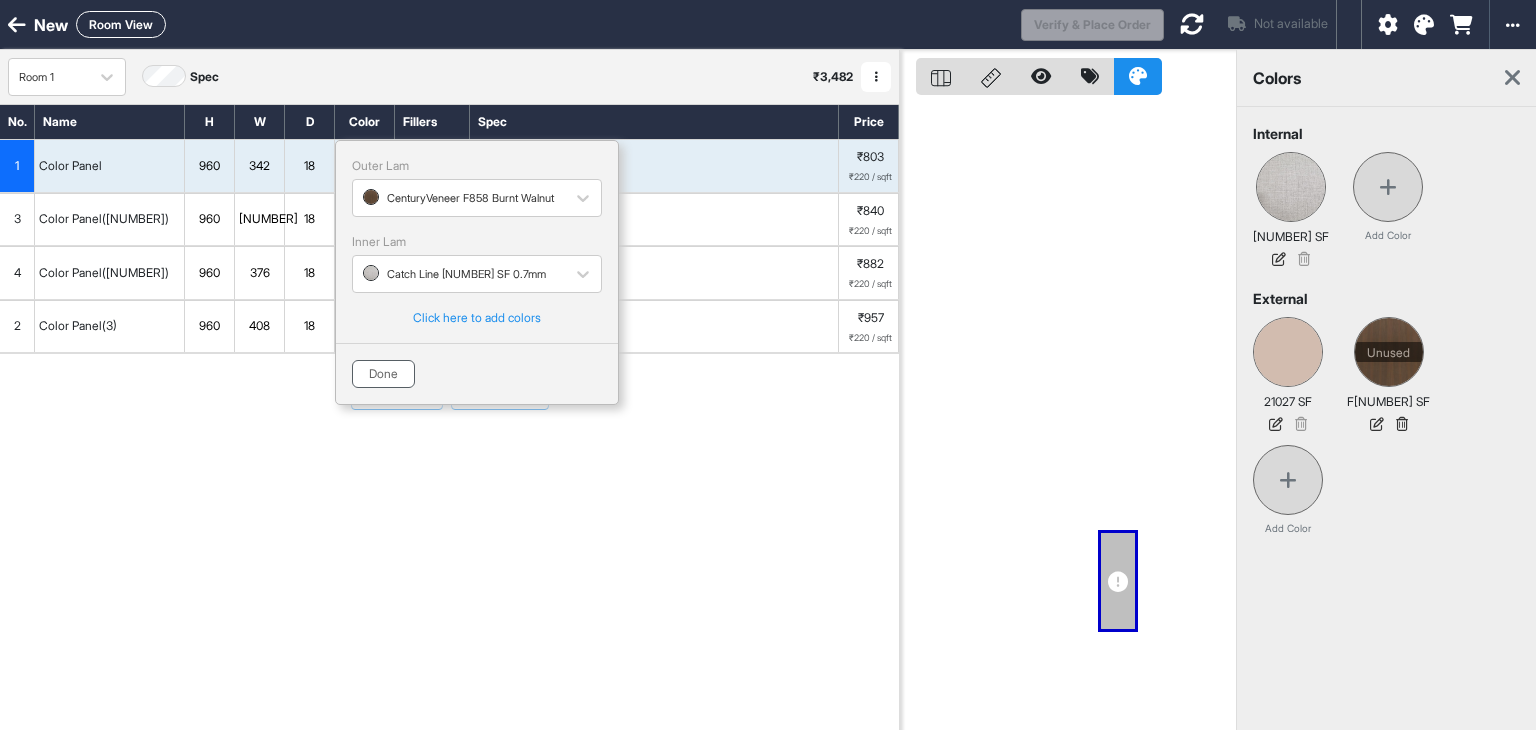click on "Done" at bounding box center (383, 374) 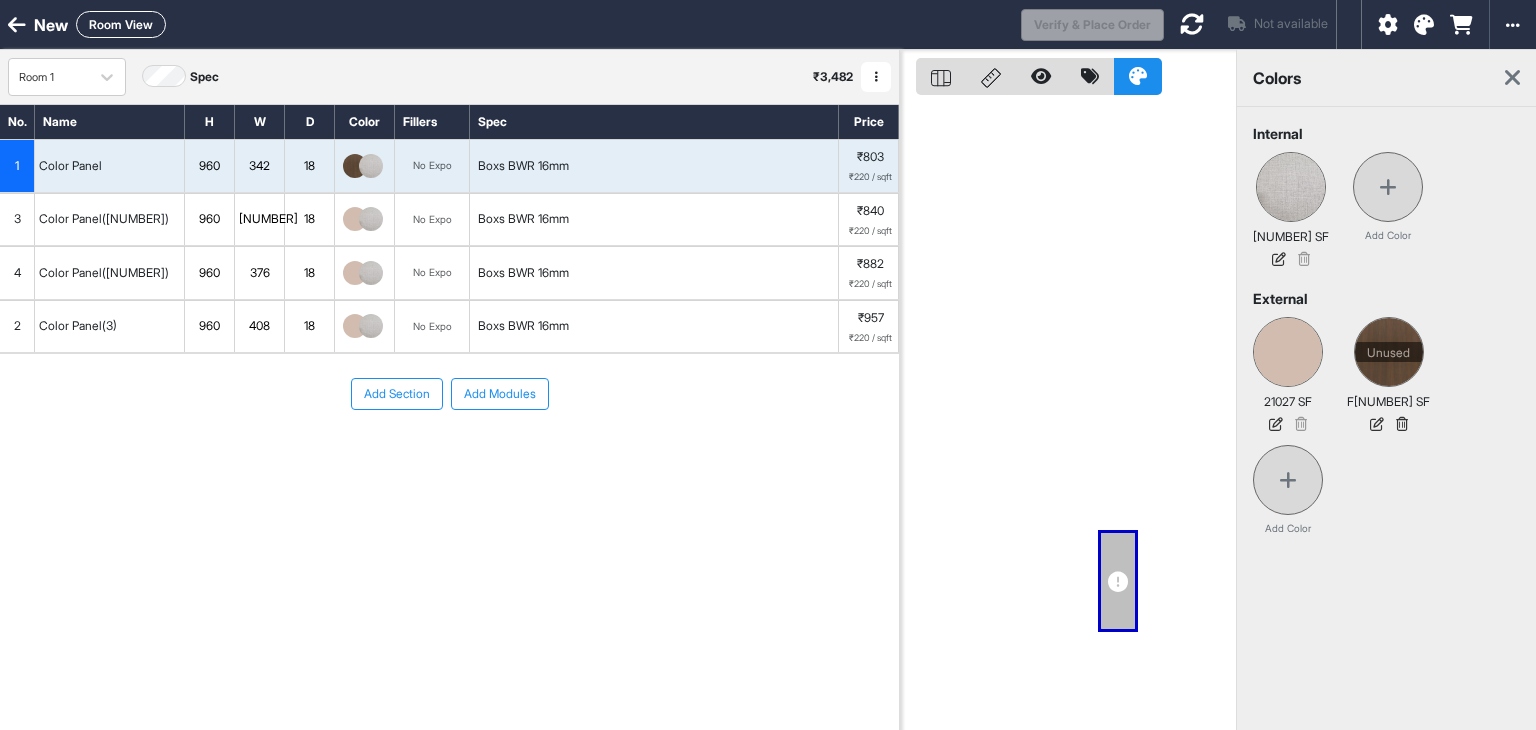 click at bounding box center [355, 219] 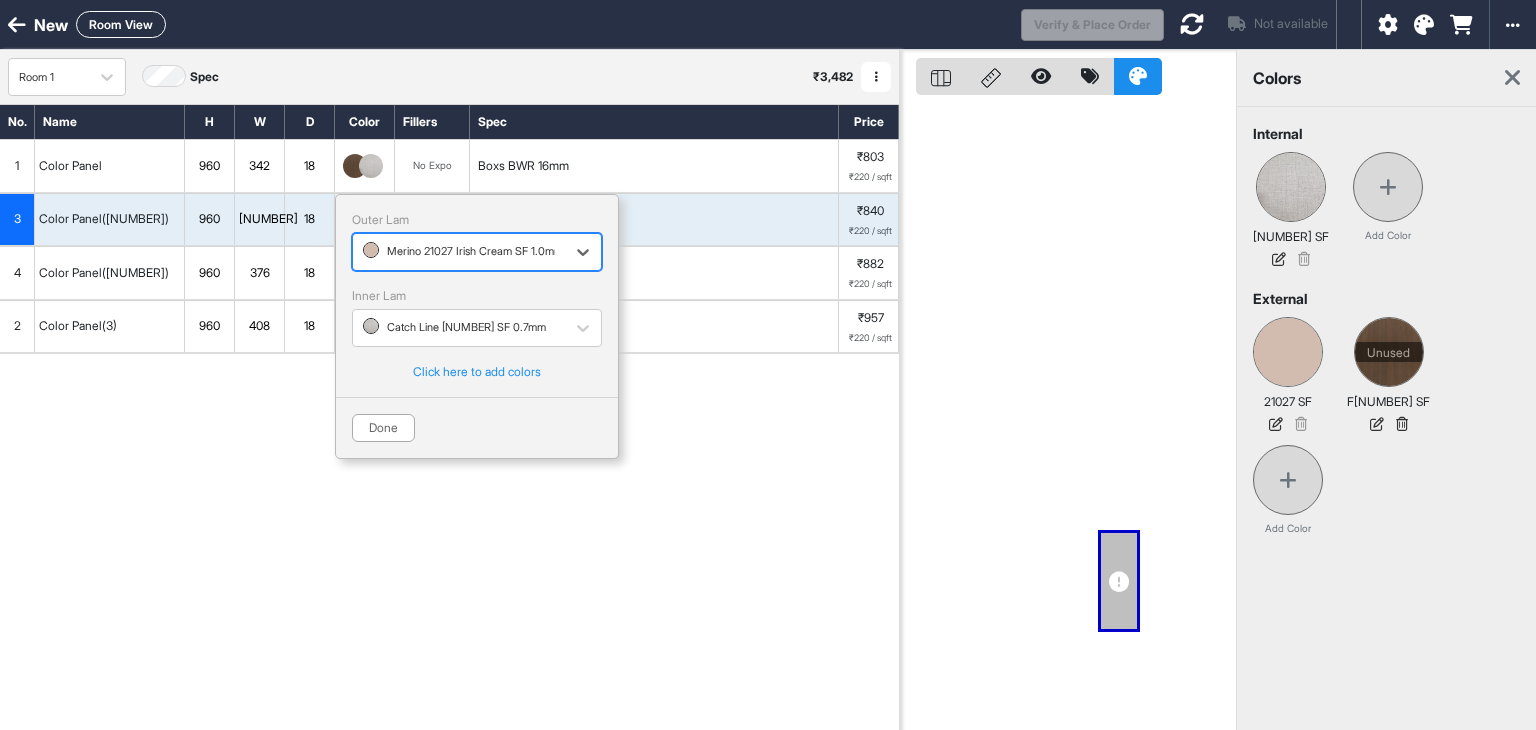 click at bounding box center [459, 252] 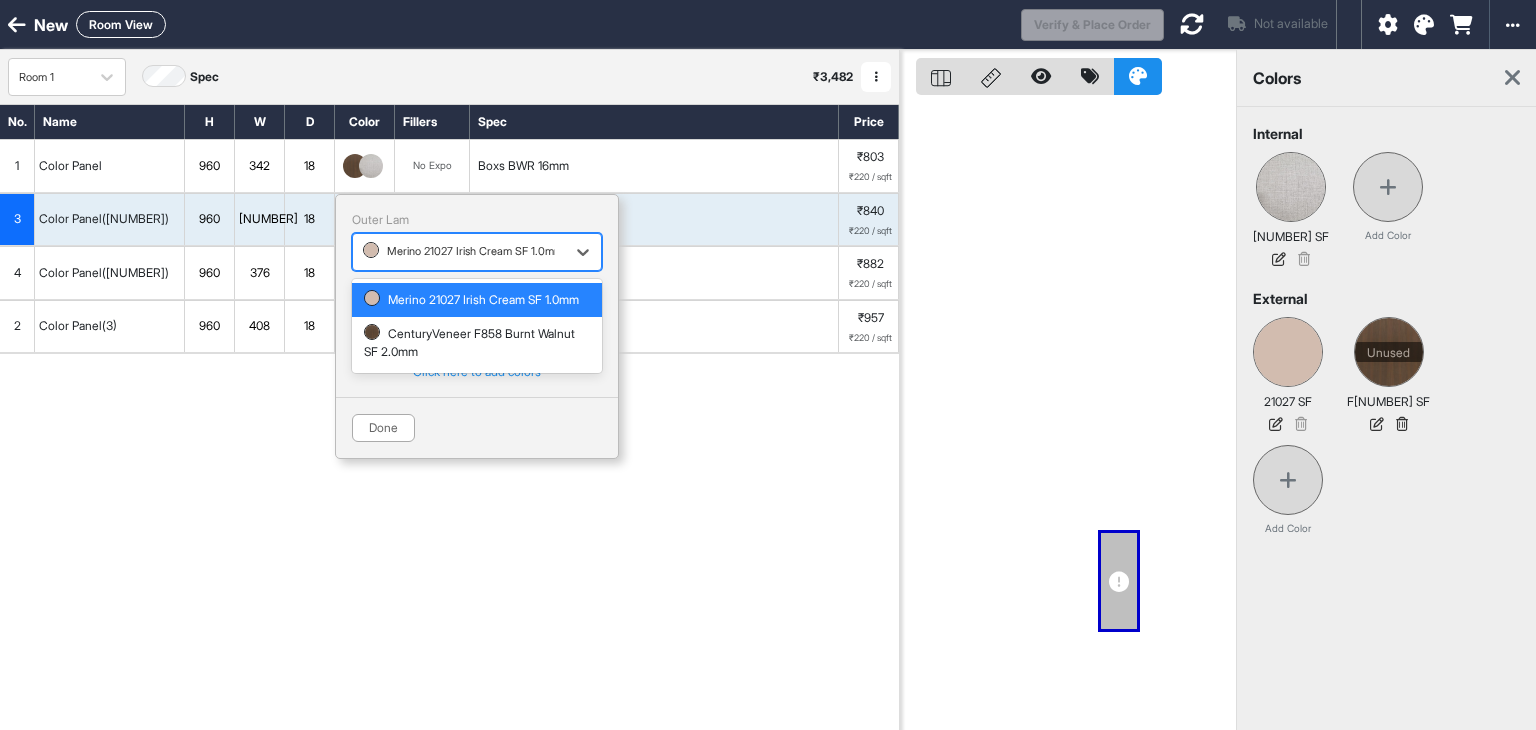 click on "CenturyVeneer F858 Burnt Walnut SF 2.0mm" at bounding box center (477, 343) 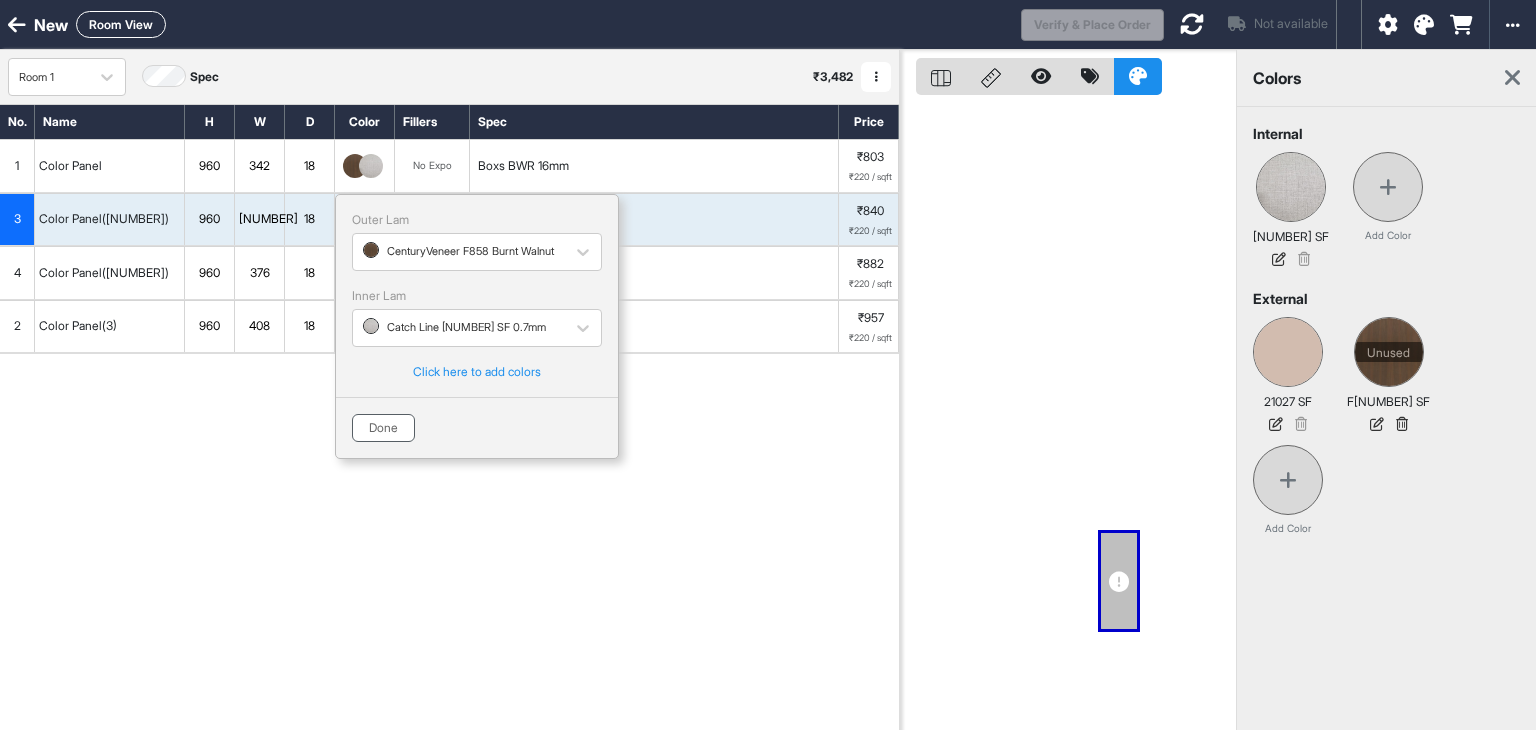 click on "Done" at bounding box center (383, 428) 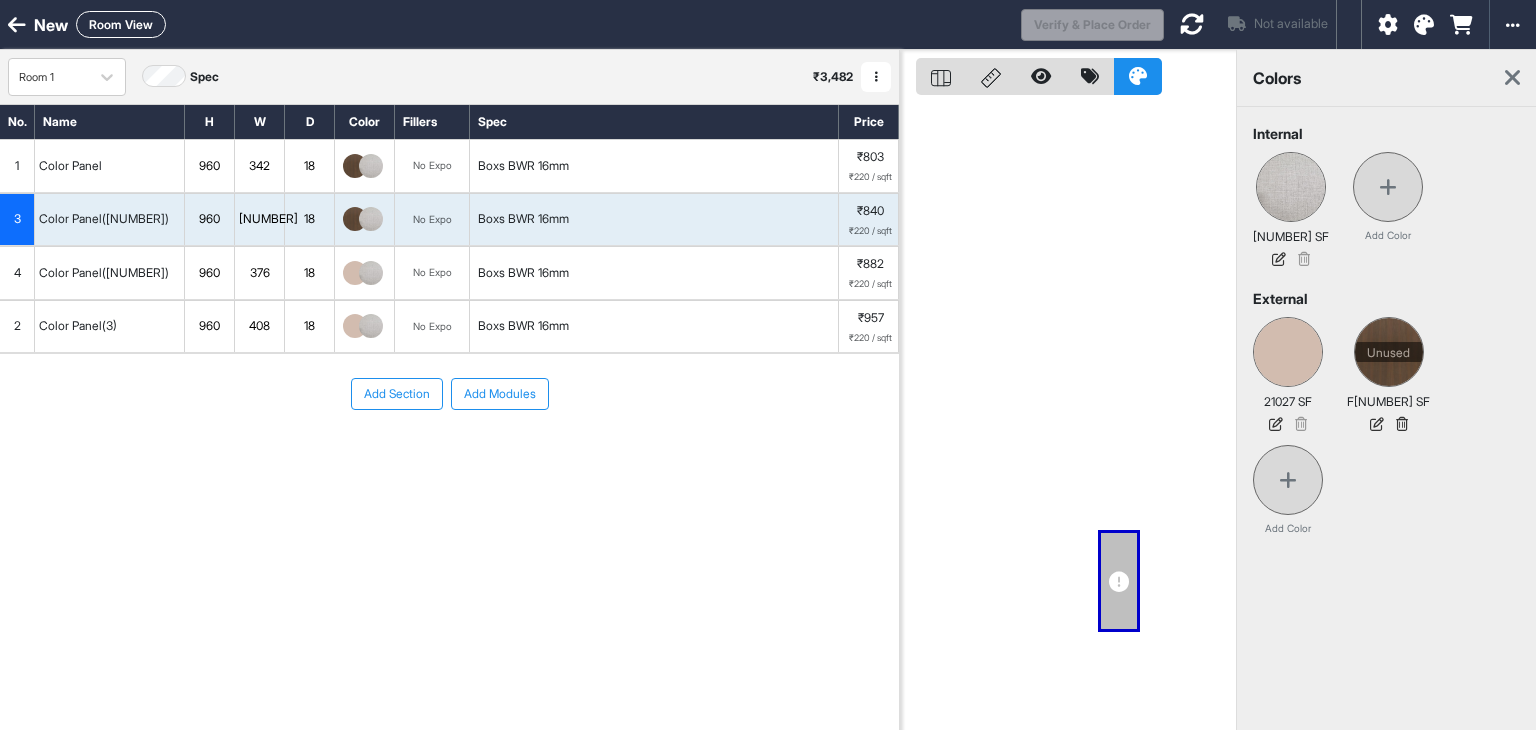 click at bounding box center [365, 273] 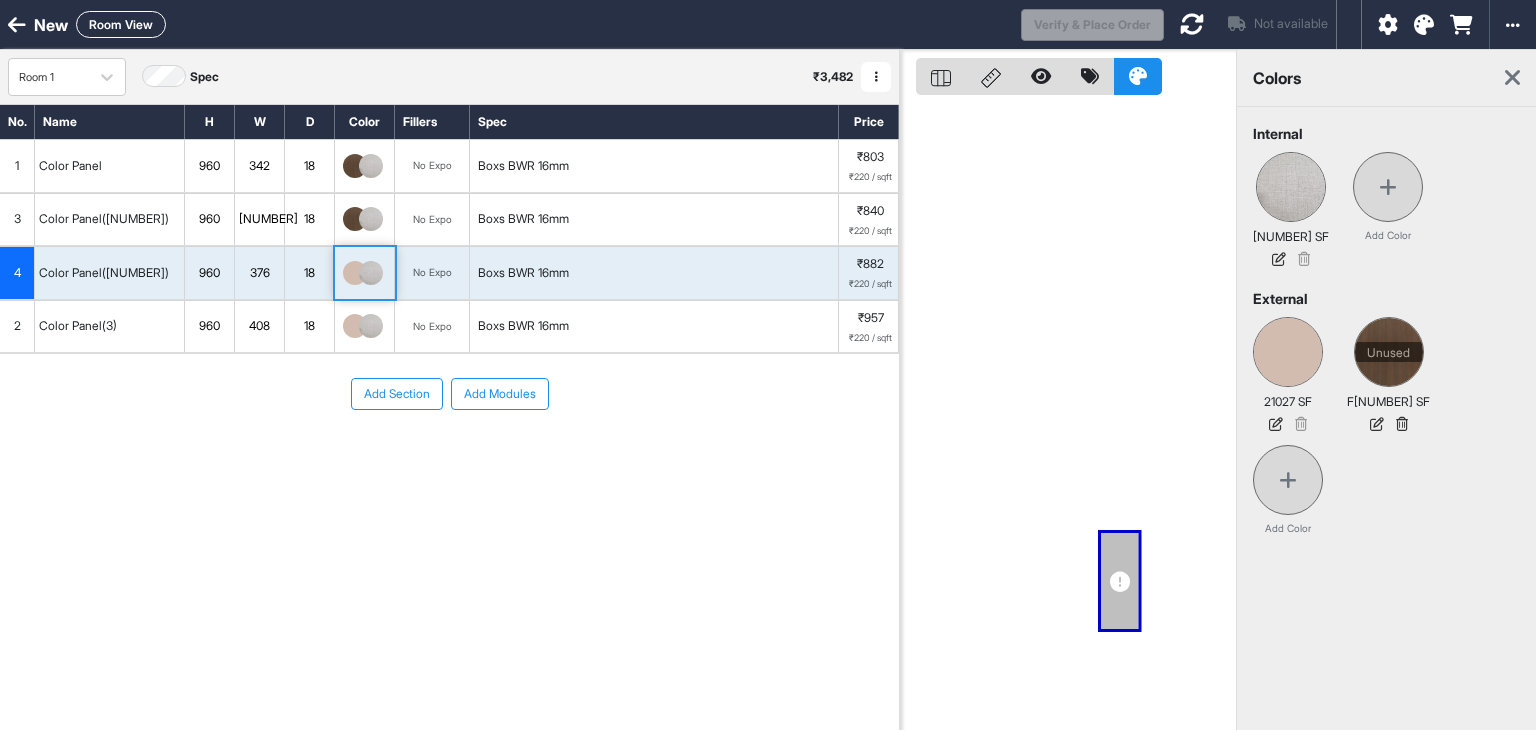 click at bounding box center (355, 273) 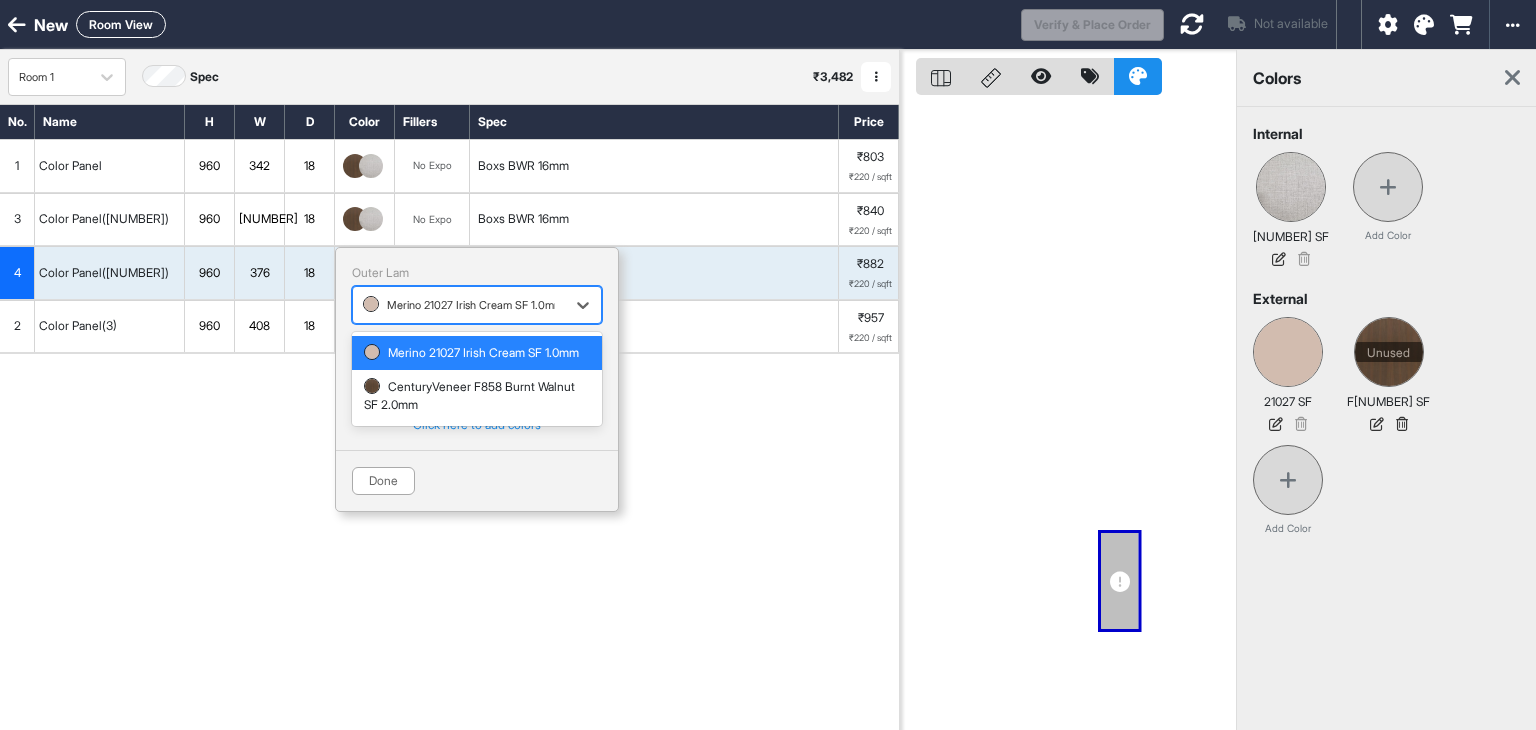 click on "Merino 21027 Irish Cream SF 1.0mm" at bounding box center (477, 305) 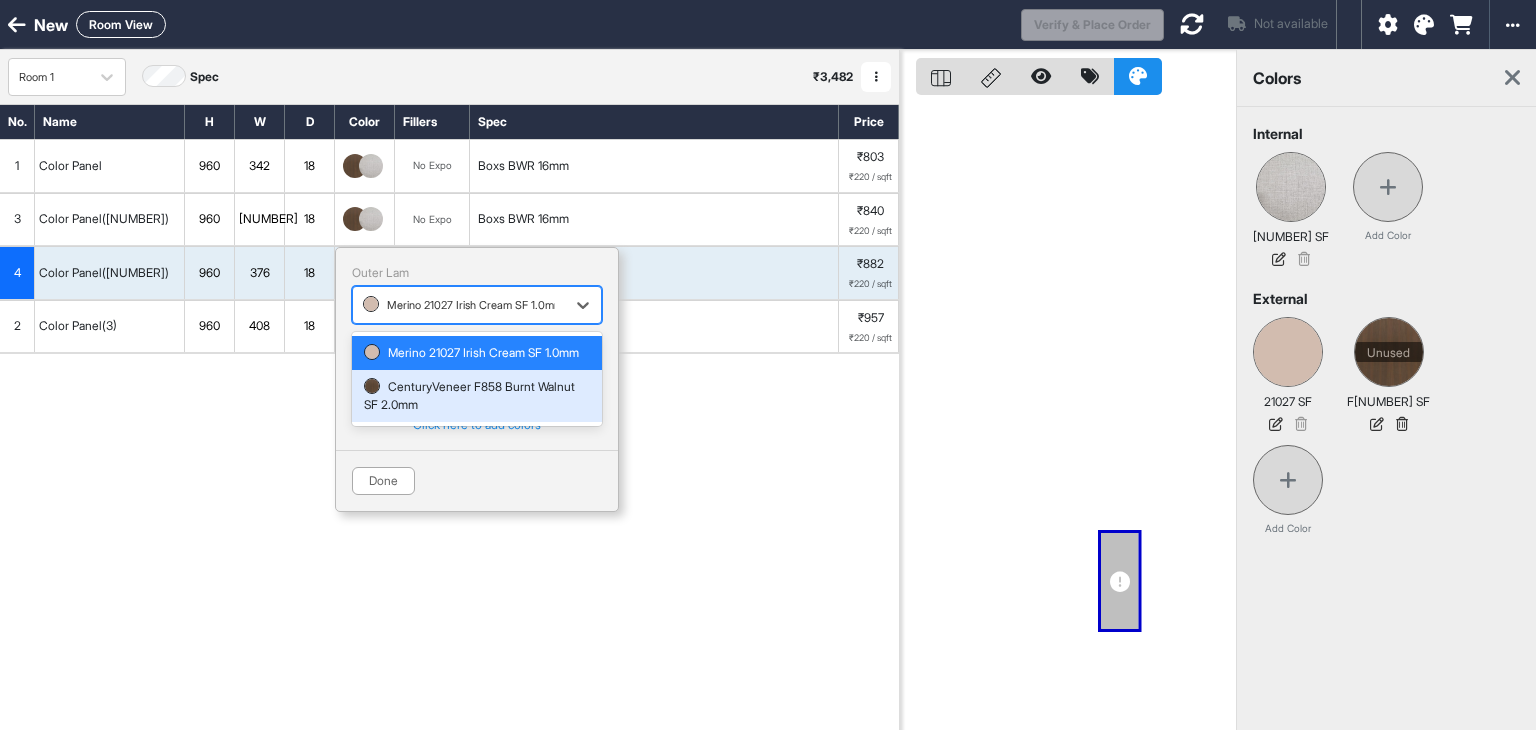 click on "CenturyVeneer F858 Burnt Walnut SF 2.0mm" at bounding box center [477, 396] 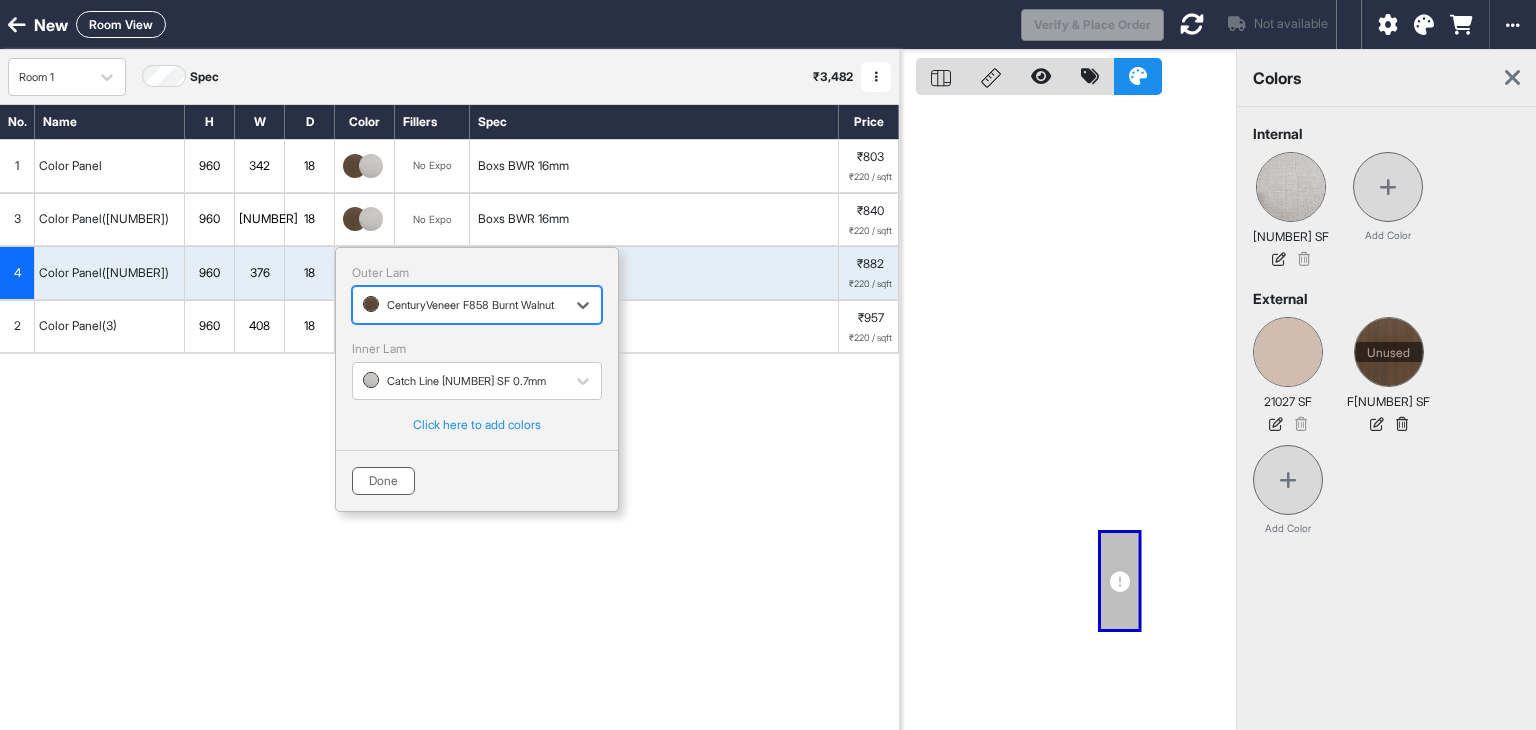 click on "Done" at bounding box center [383, 481] 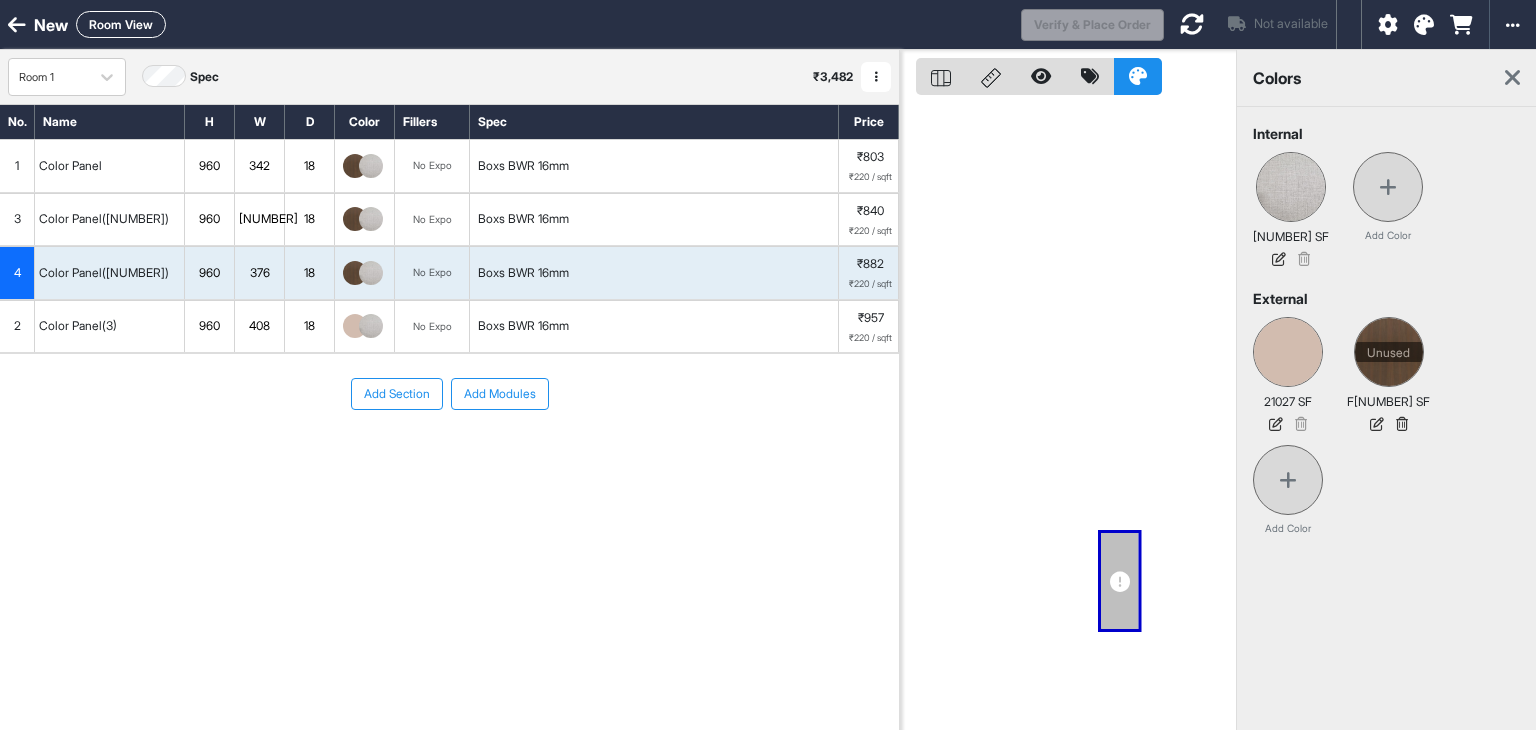 click at bounding box center [355, 326] 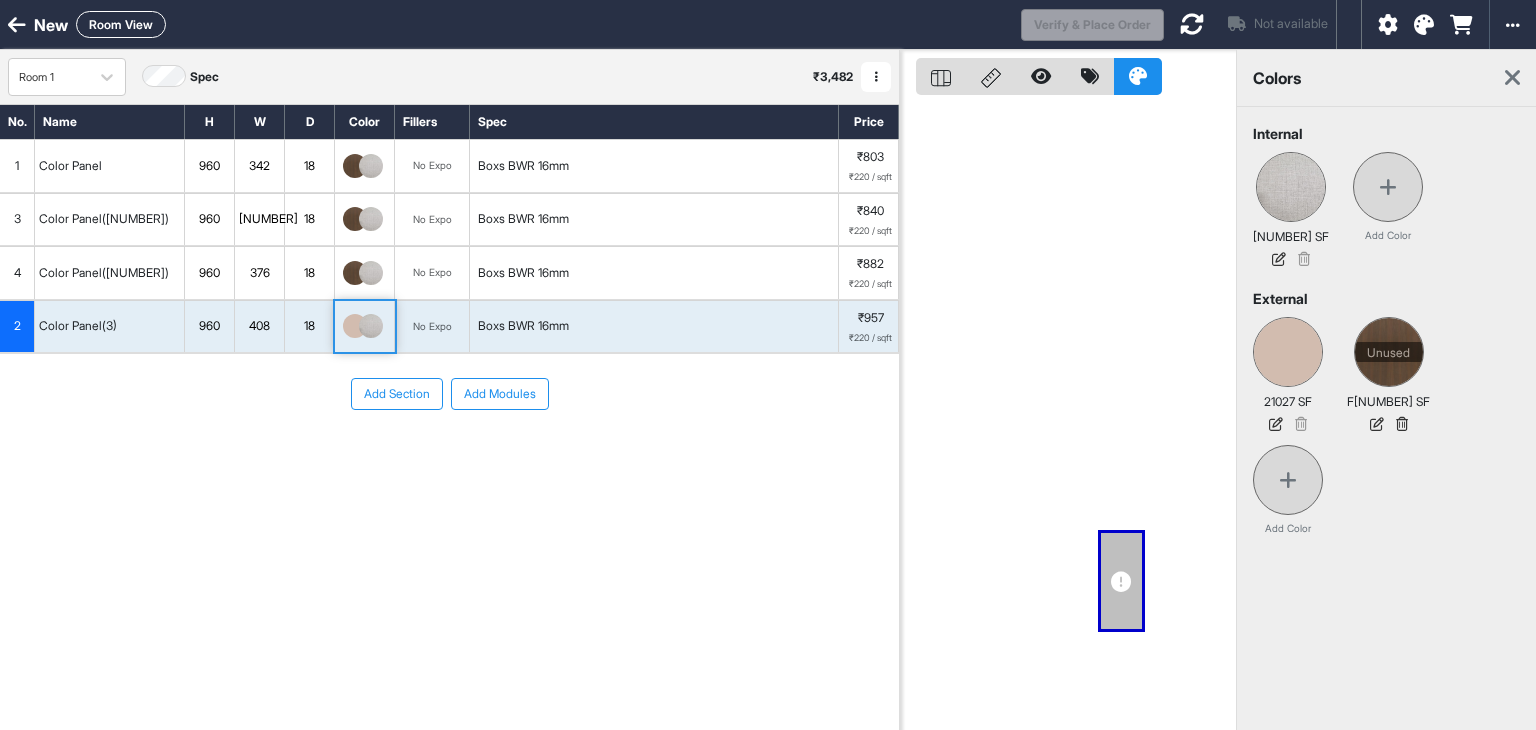 click at bounding box center (355, 326) 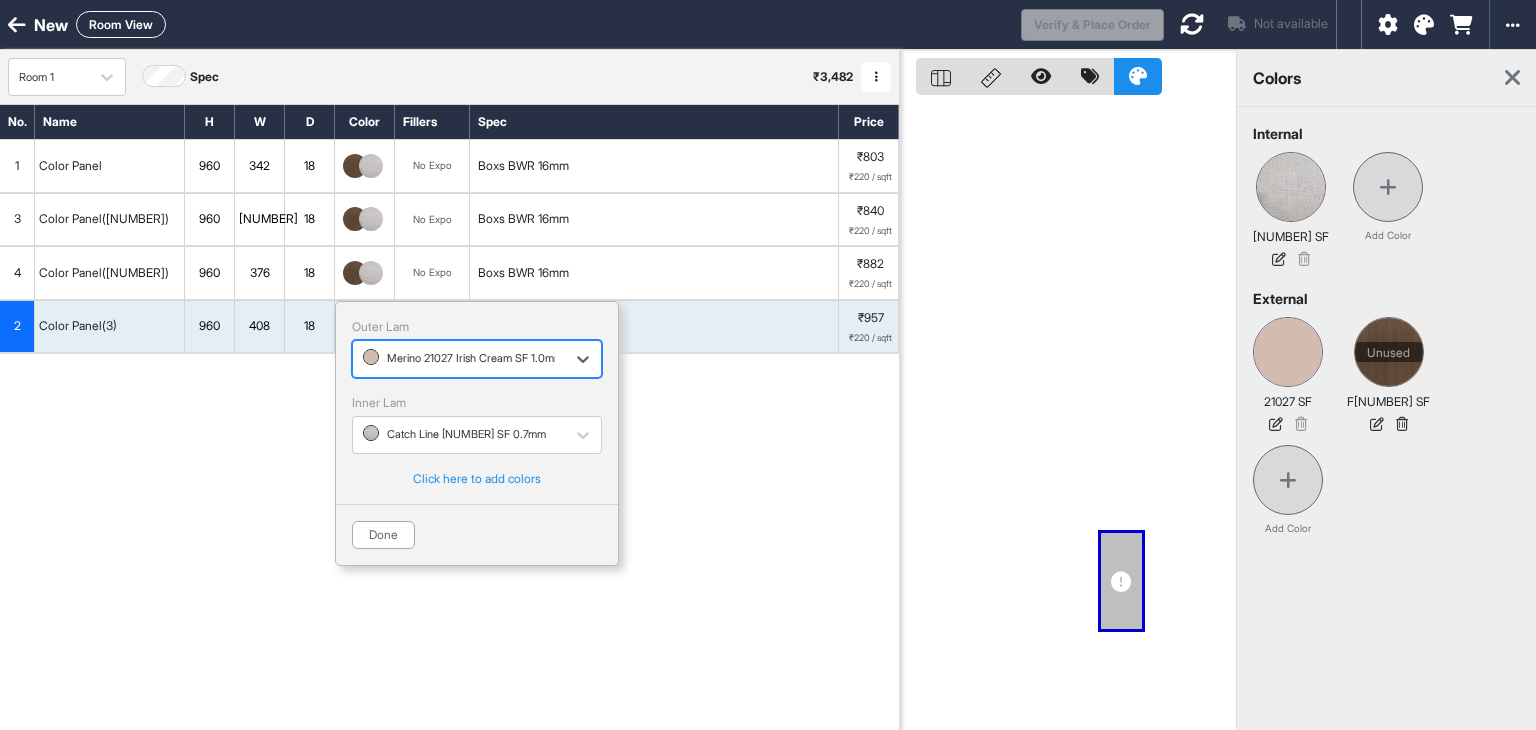 click at bounding box center (459, 359) 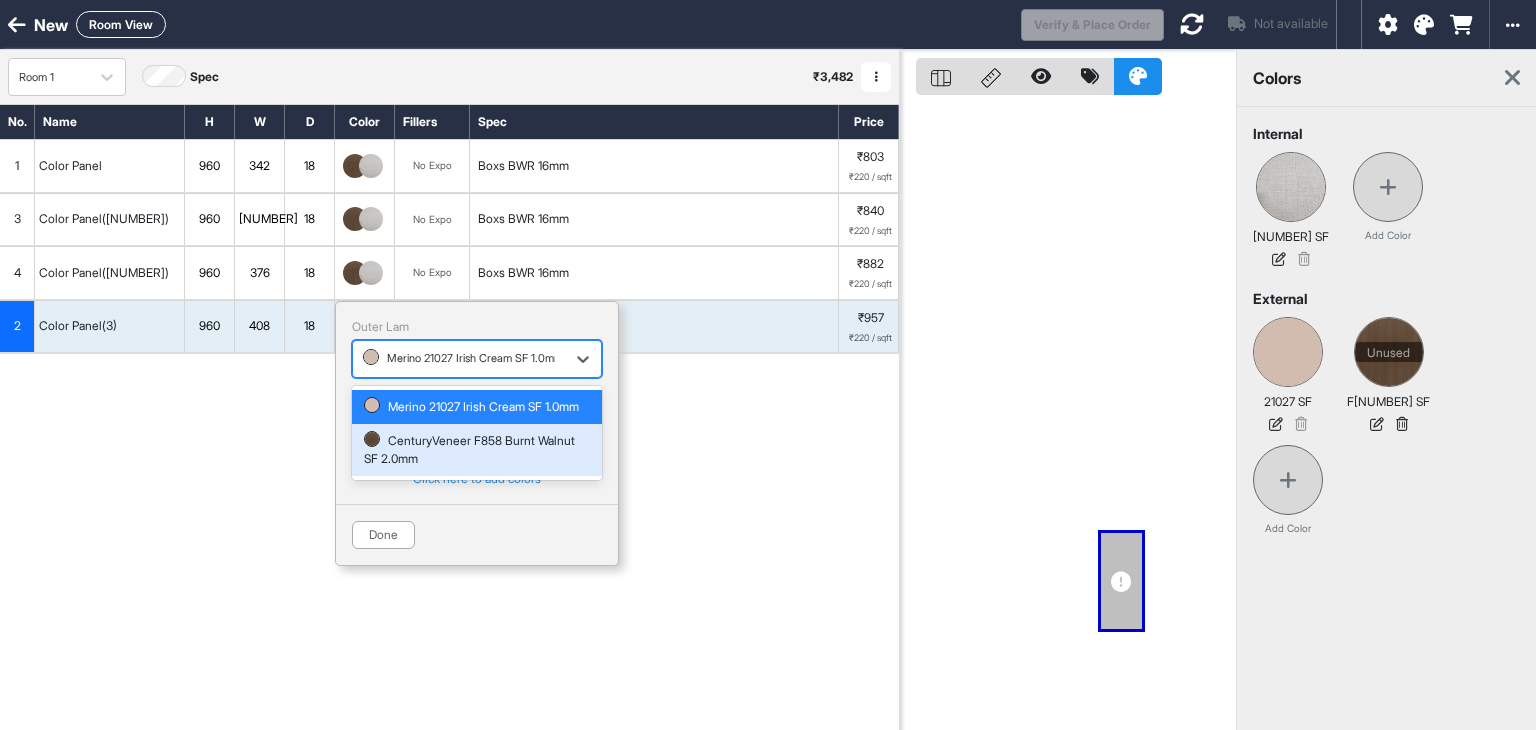 click on "CenturyVeneer F858 Burnt Walnut SF 2.0mm" at bounding box center (477, 450) 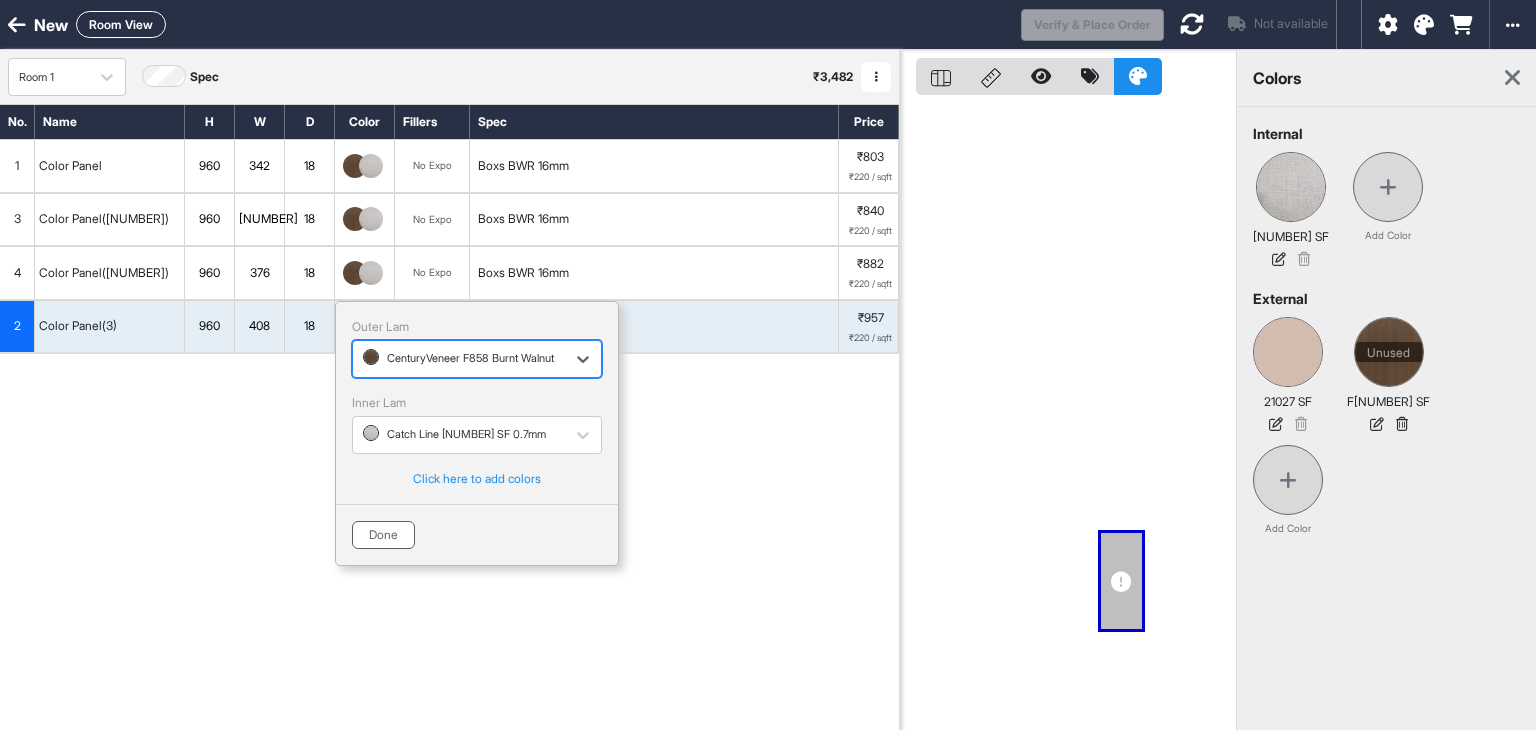 click on "Done" at bounding box center [383, 535] 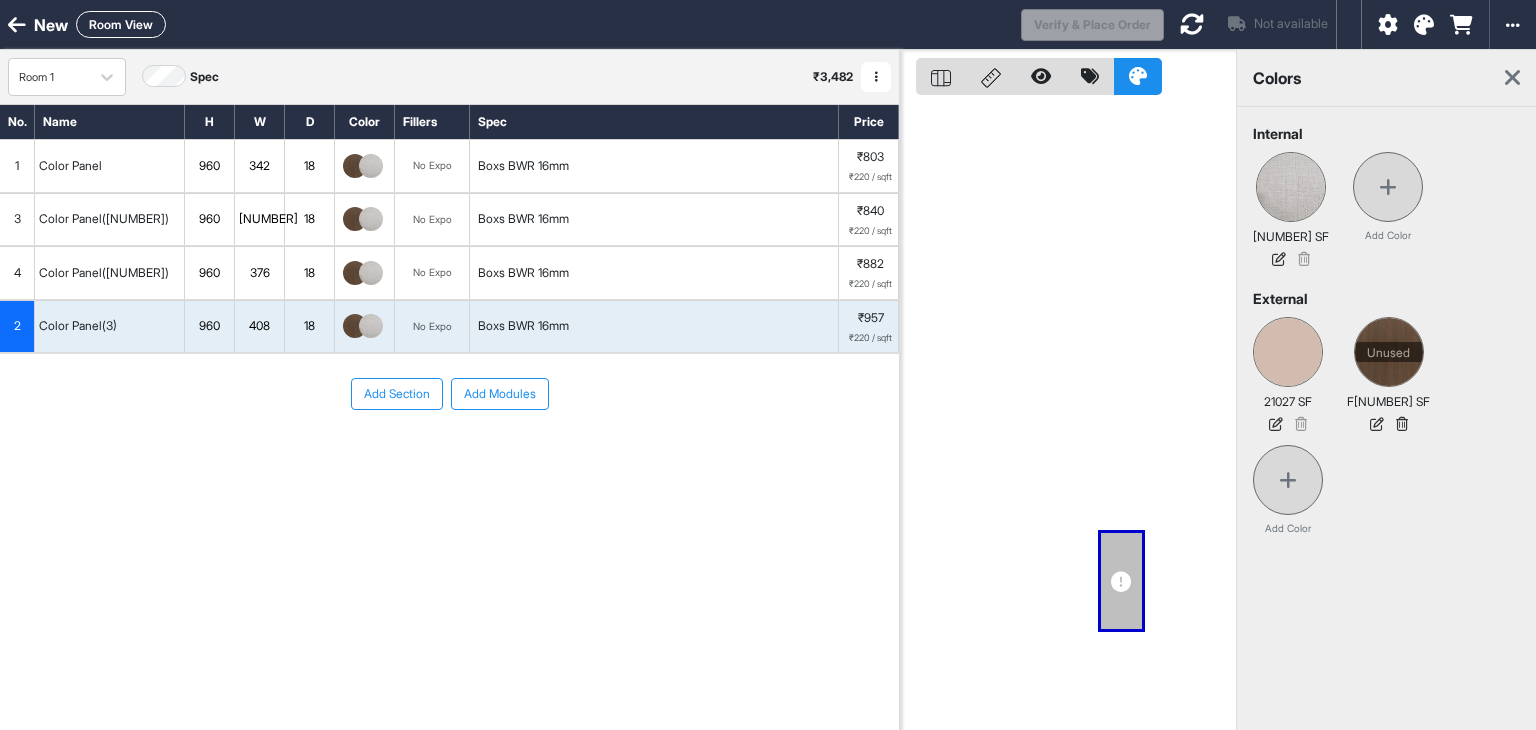 click on "Add Section Add Modules" at bounding box center (449, 454) 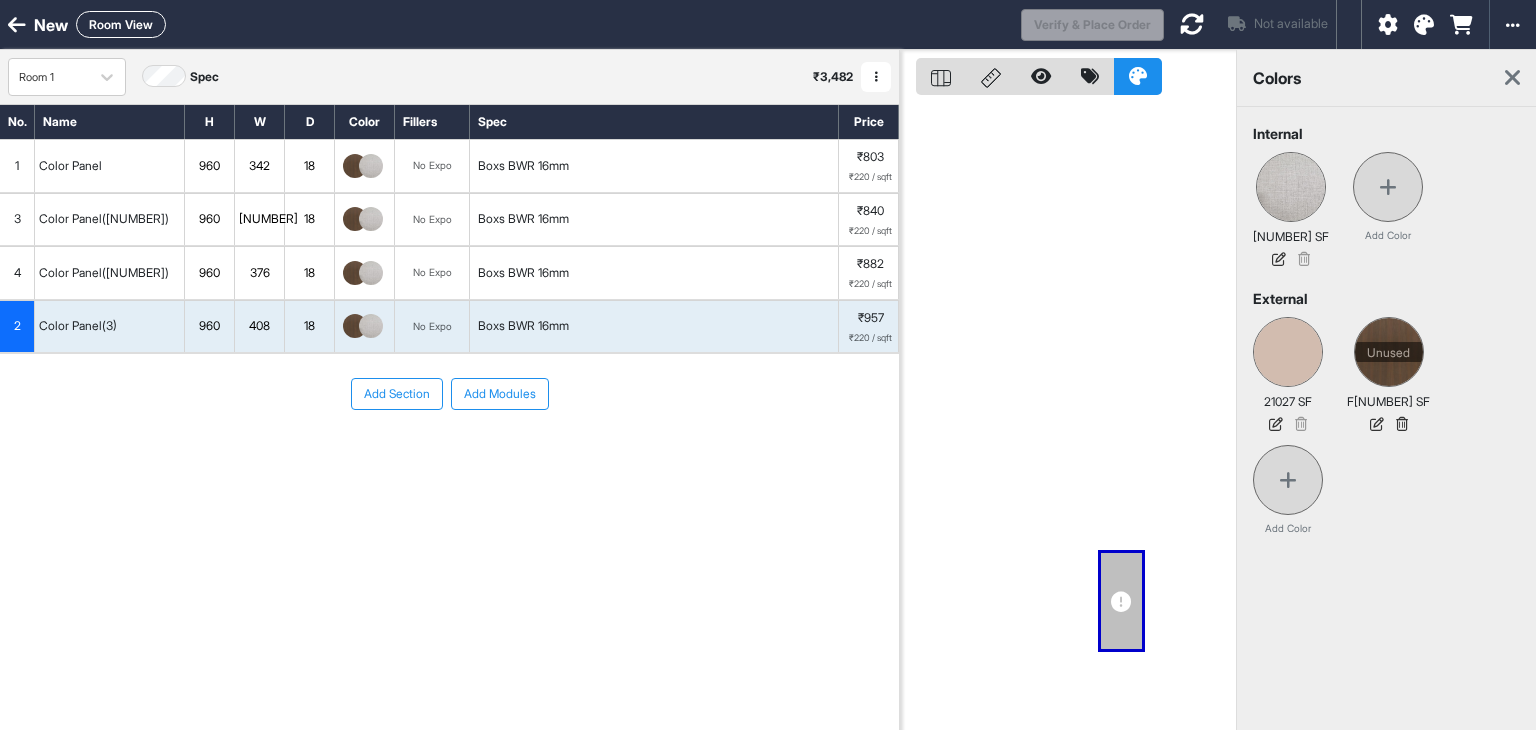 click at bounding box center [1192, 24] 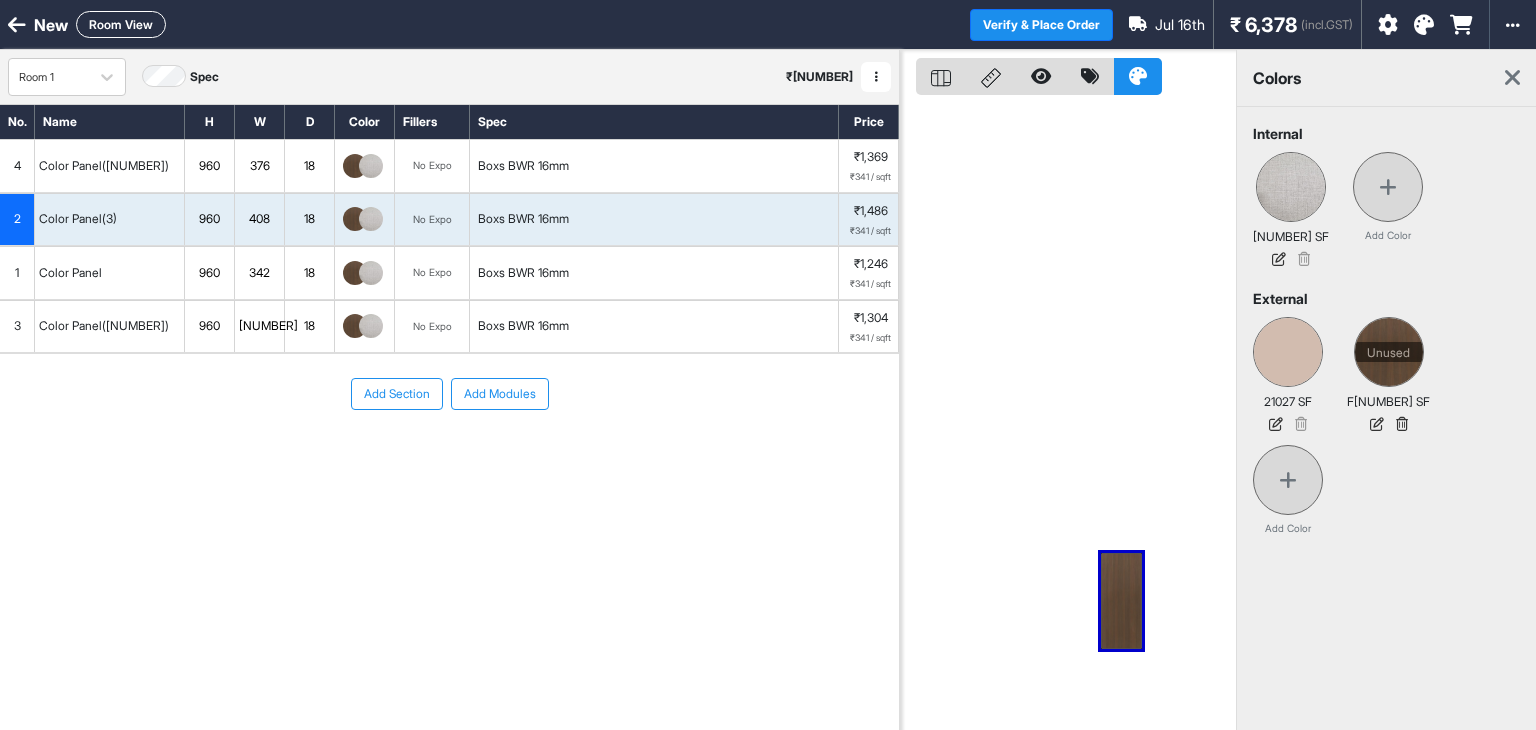 click at bounding box center [1068, 415] 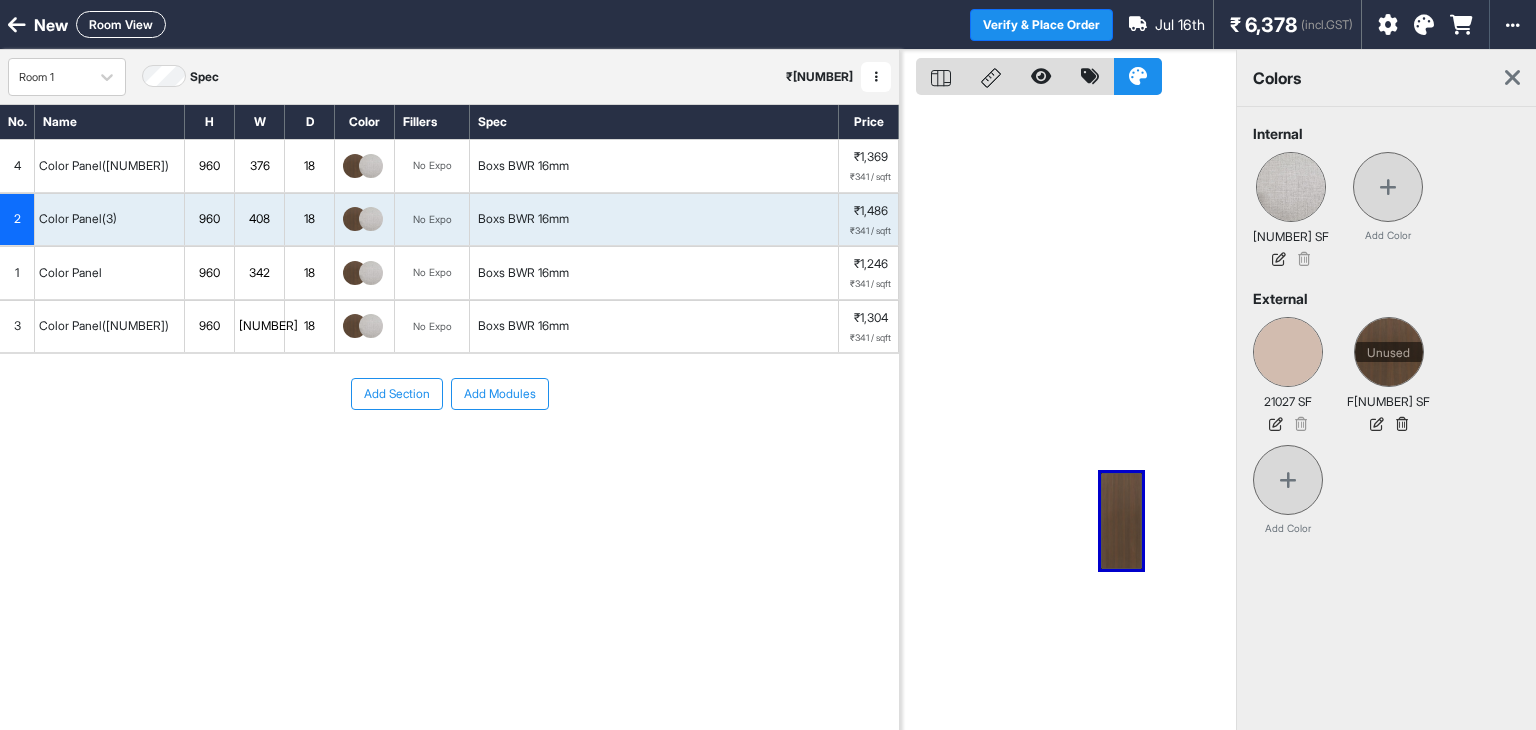click at bounding box center (1068, 415) 